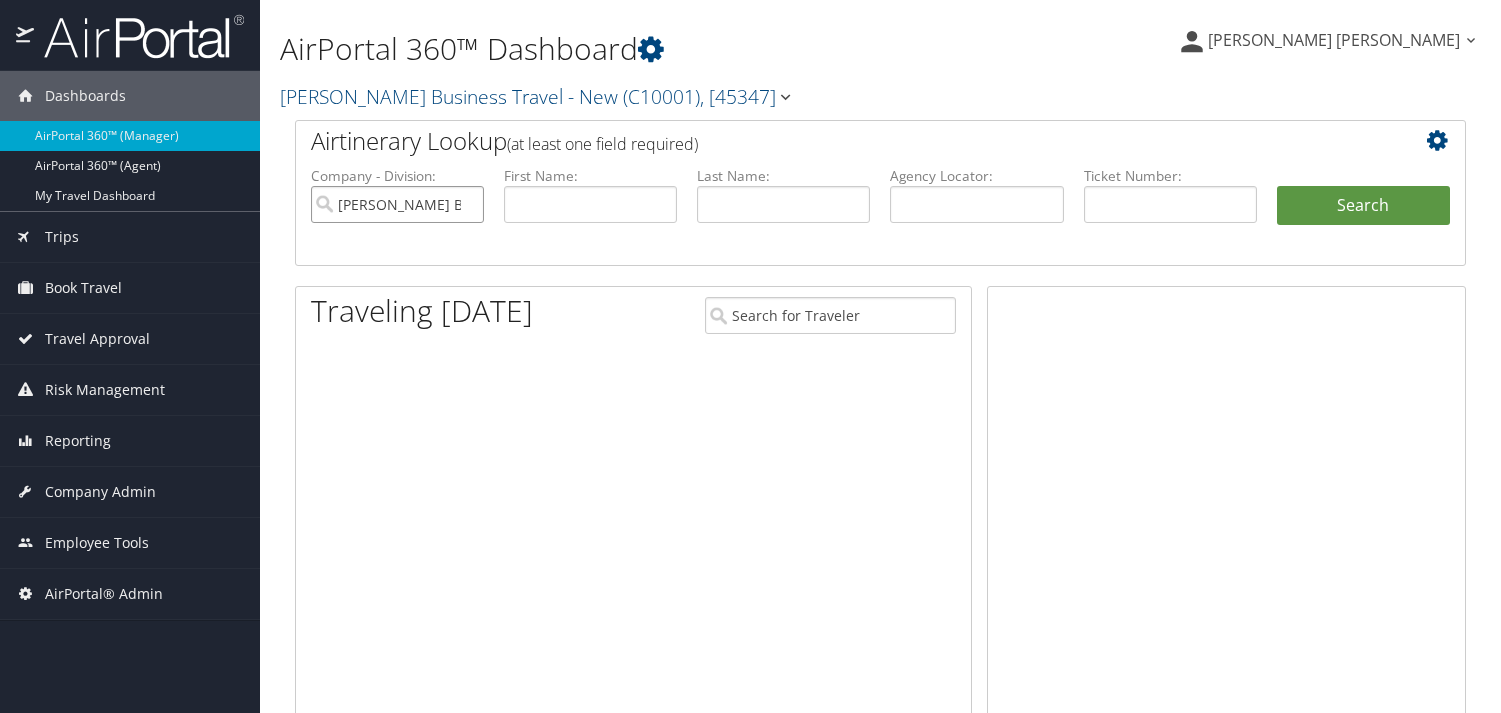 scroll, scrollTop: 0, scrollLeft: 0, axis: both 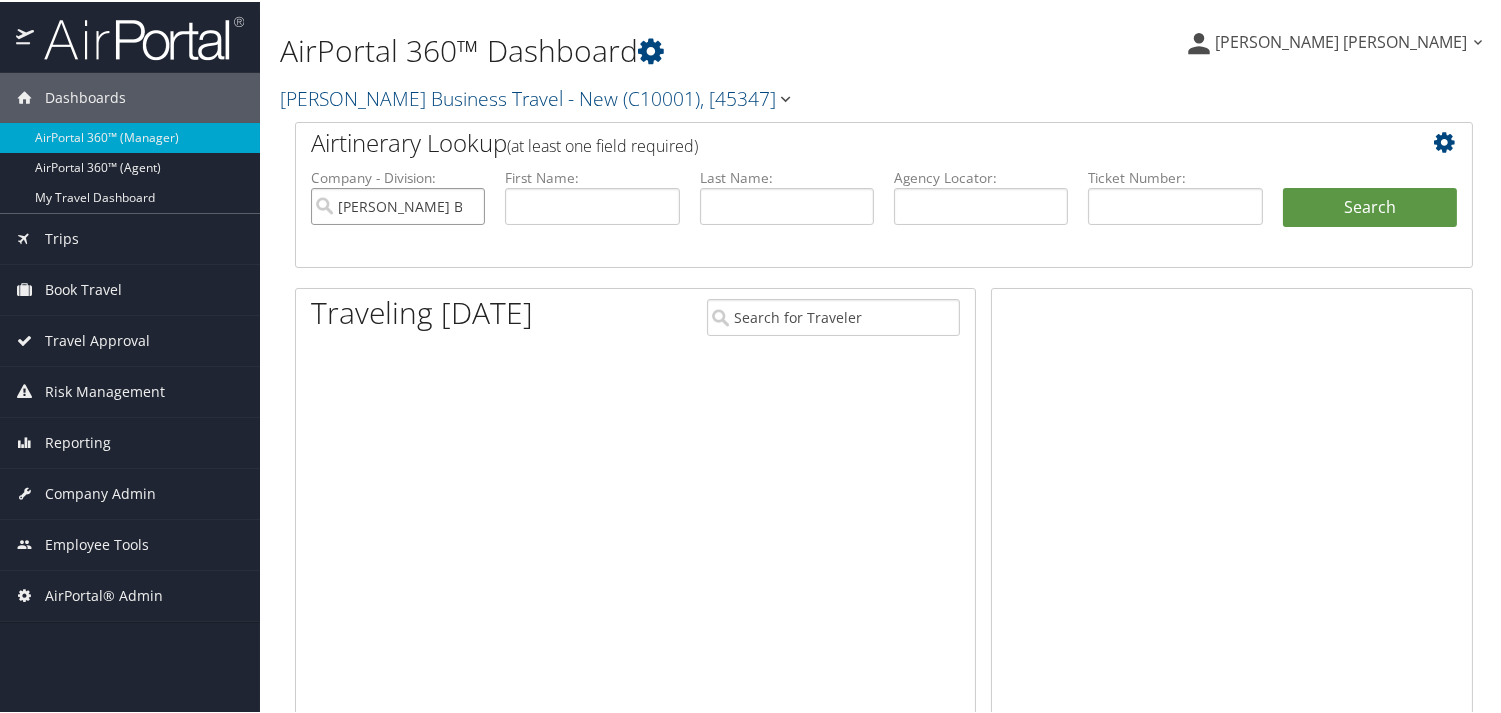 click on "[PERSON_NAME] Business Travel - New" at bounding box center (398, 204) 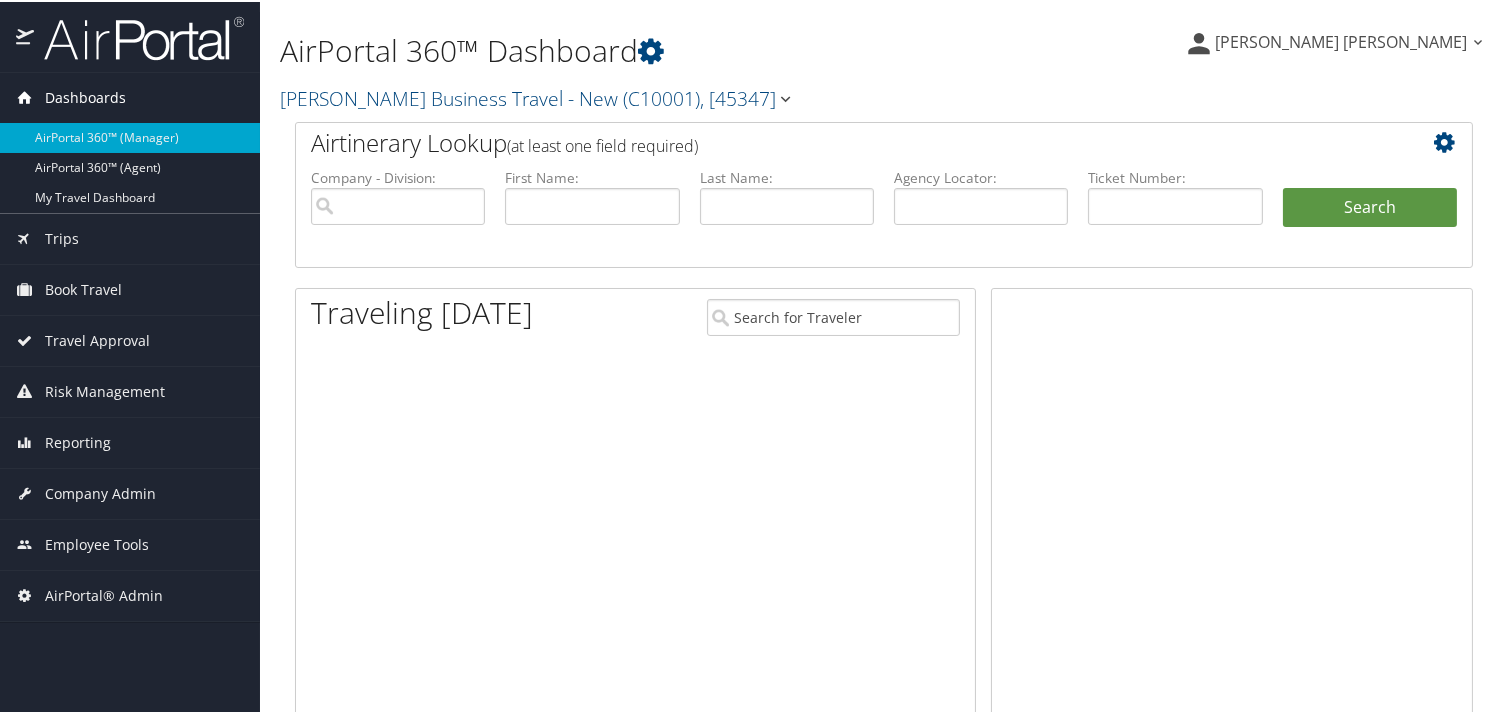 click on "Dashboards" at bounding box center (85, 96) 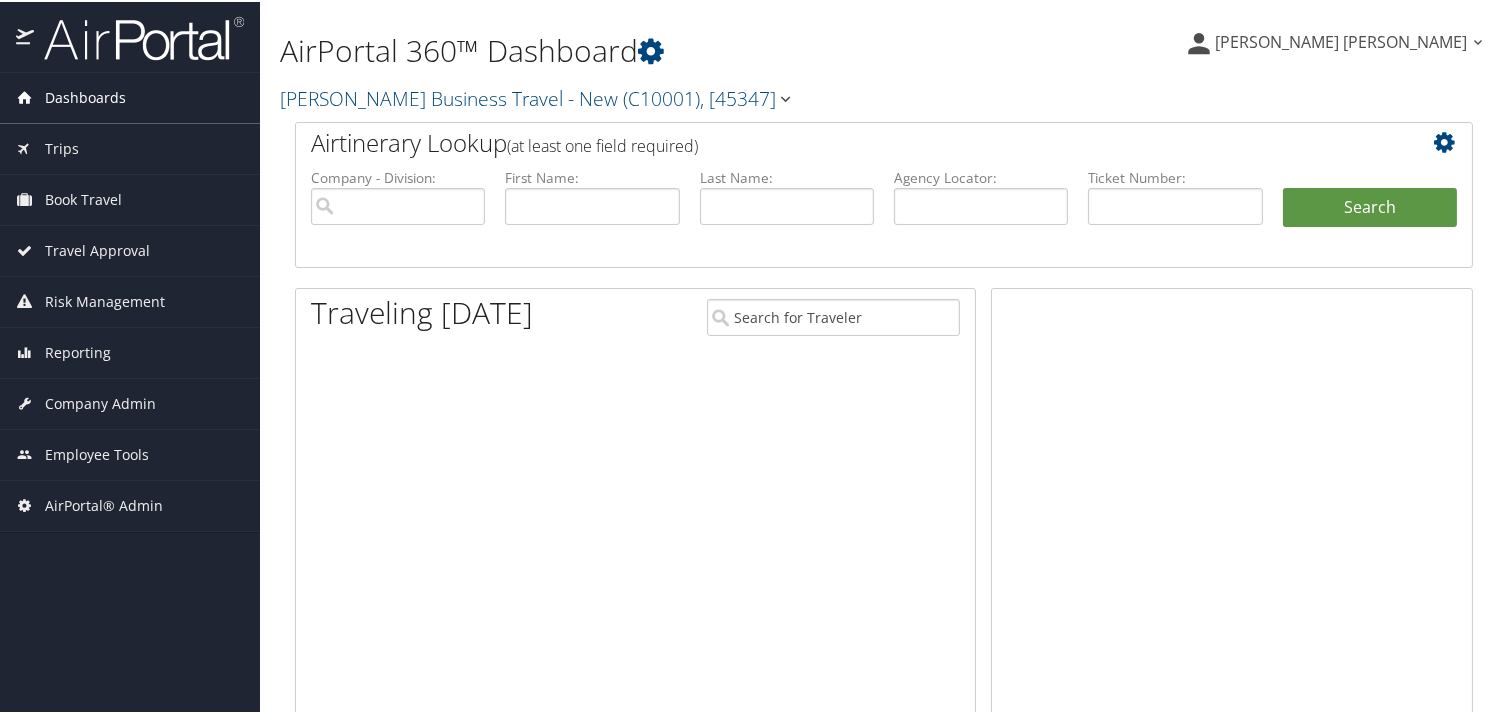 click on "Dashboards" at bounding box center (85, 96) 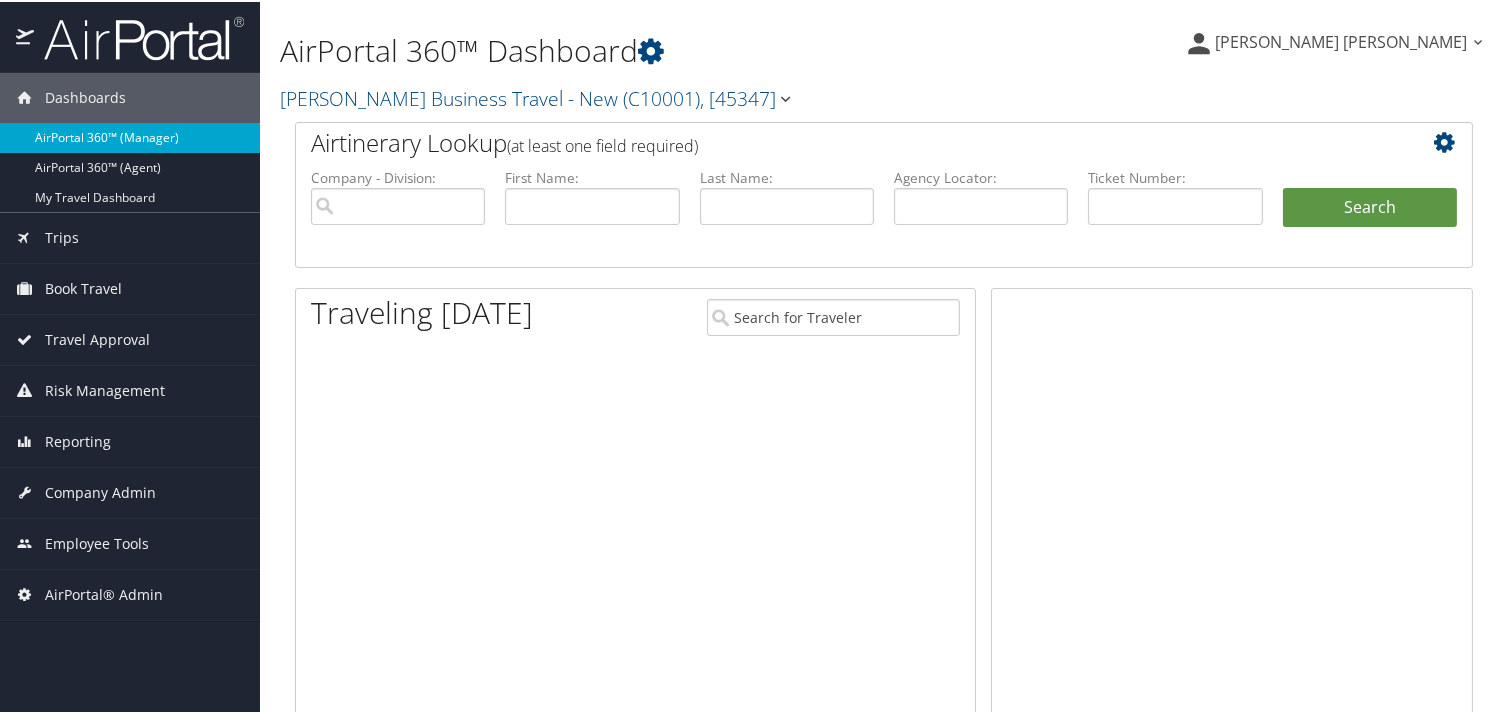 click on "AirPortal 360™ (Manager)" at bounding box center [130, 136] 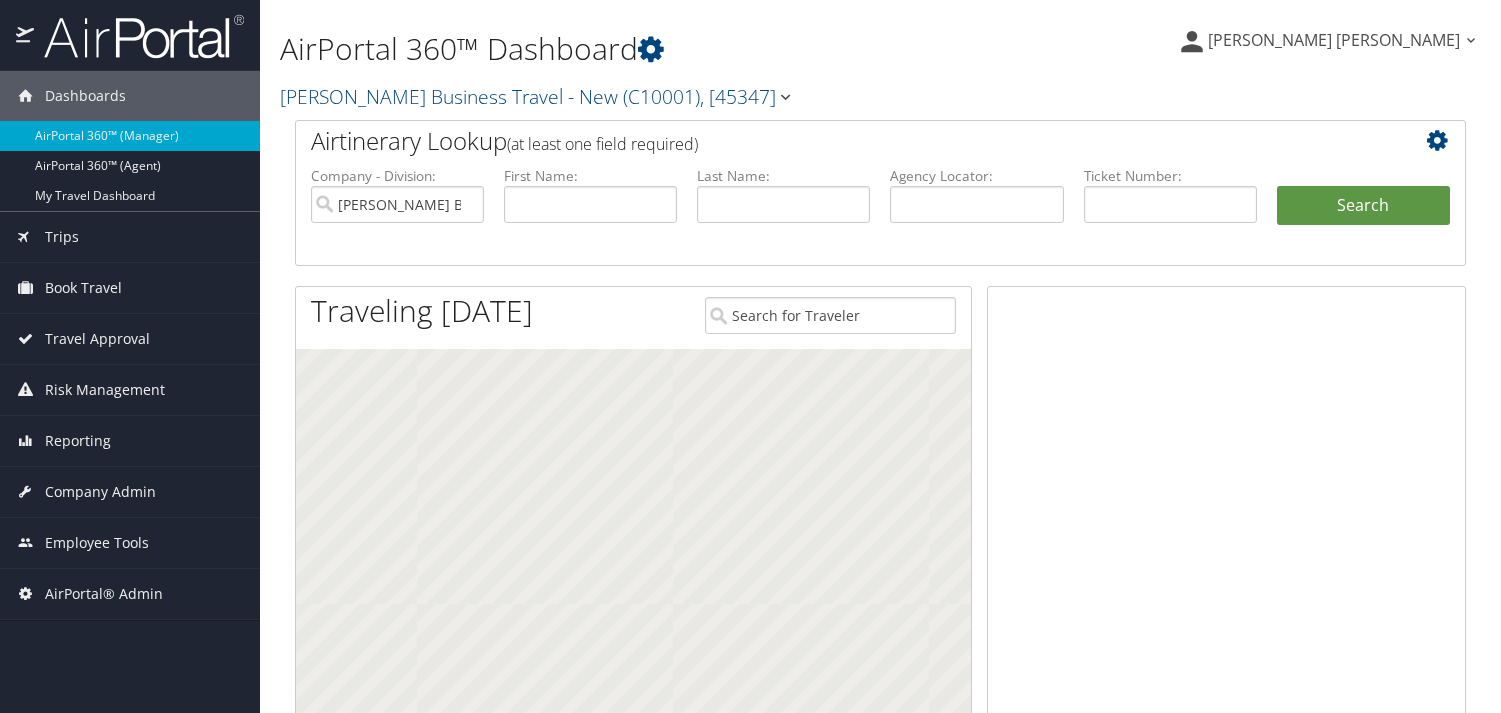 scroll, scrollTop: 0, scrollLeft: 0, axis: both 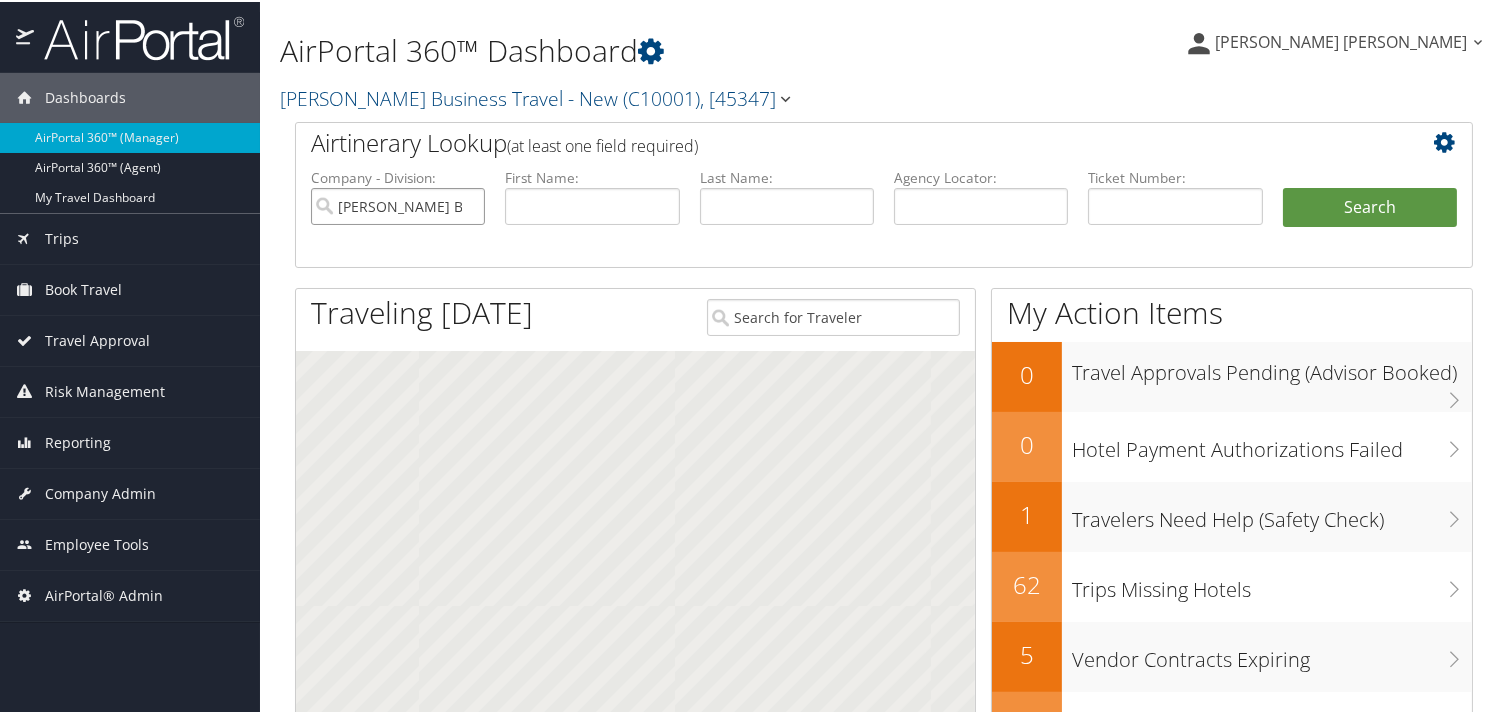 click on "[PERSON_NAME] Business Travel - New" at bounding box center (398, 204) 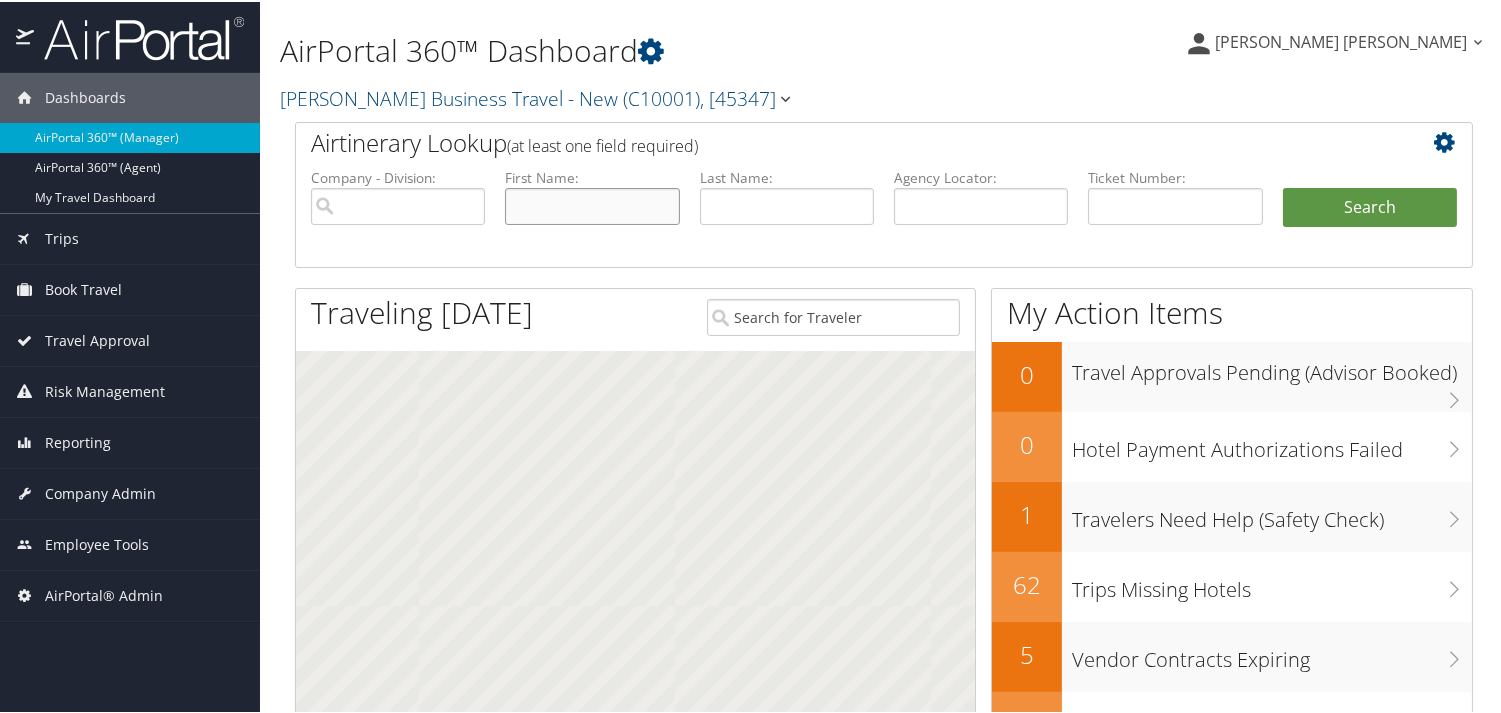 click at bounding box center (592, 204) 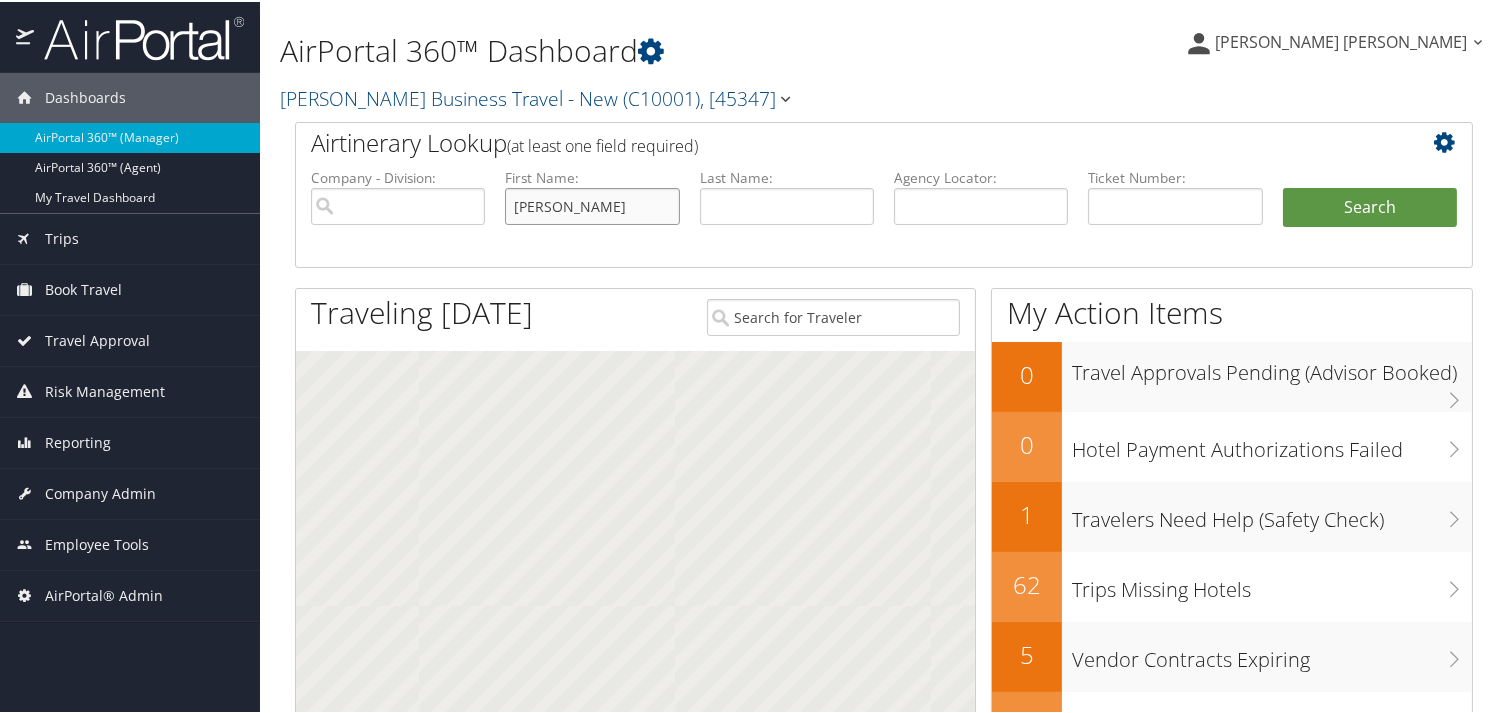 type on "Kimberlyn" 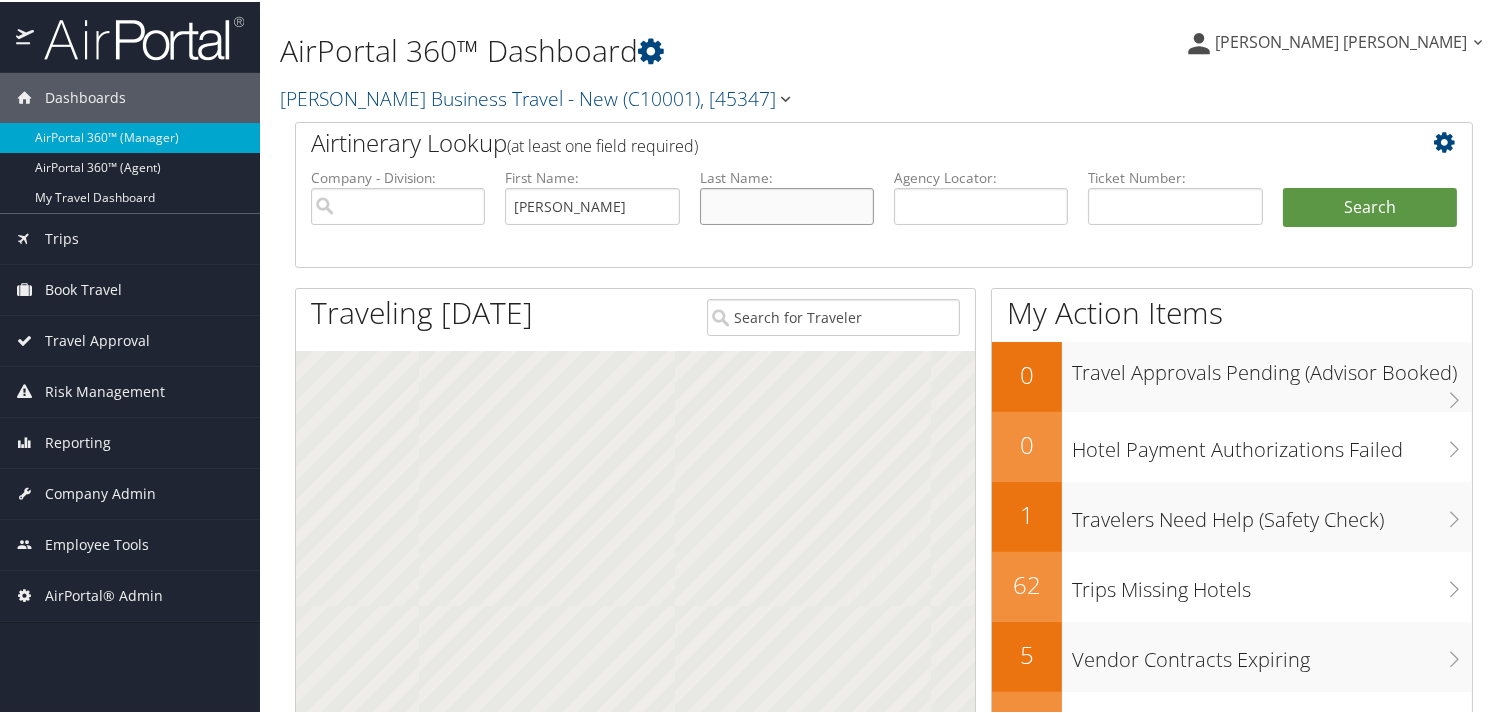 click at bounding box center [787, 204] 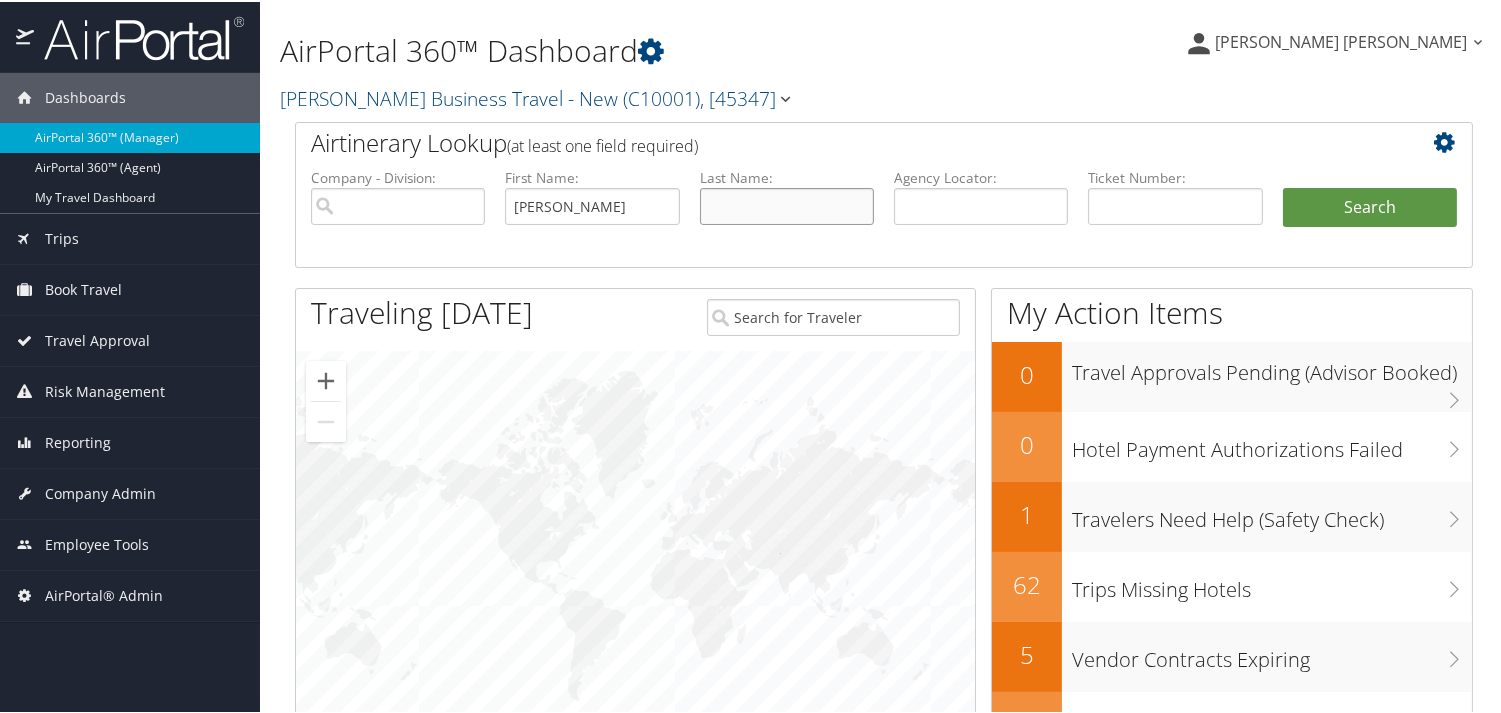 click at bounding box center (787, 204) 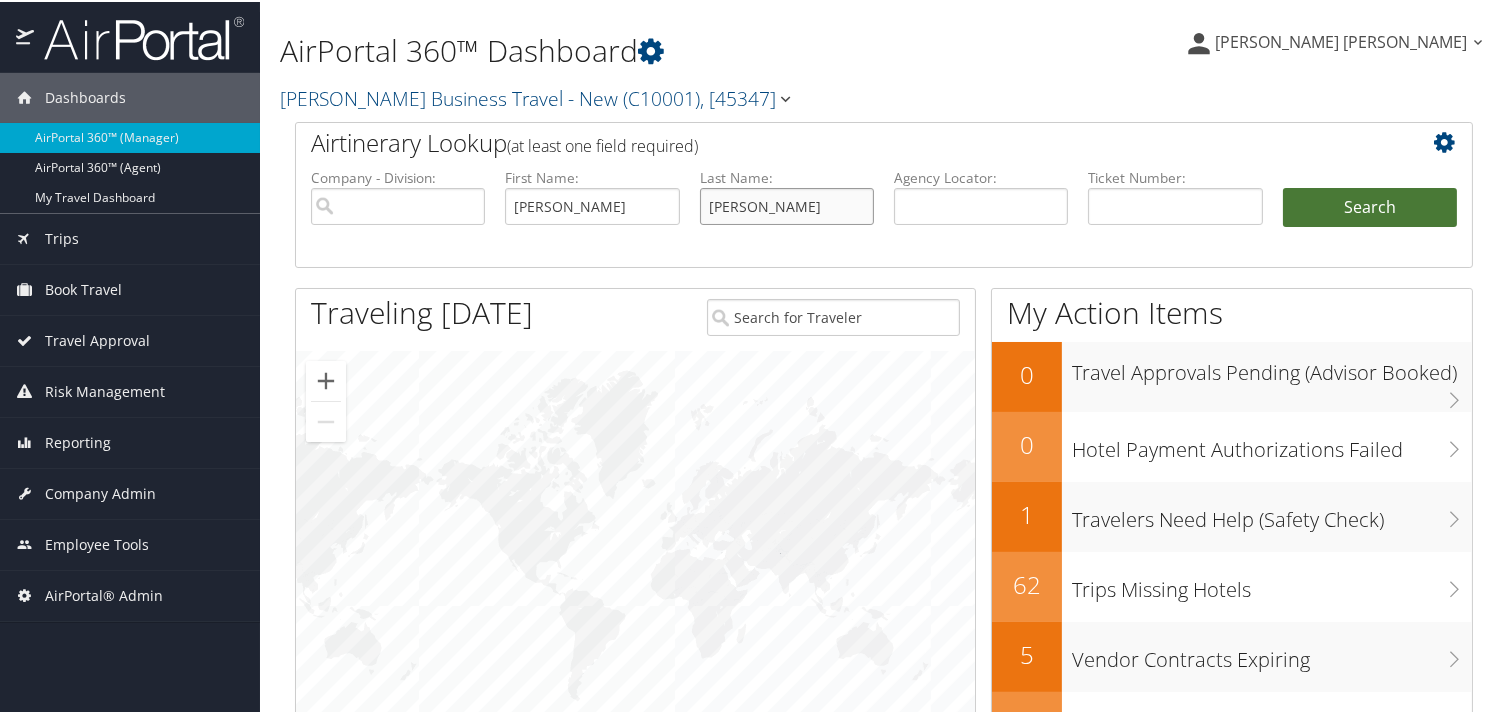 type on "Brooks" 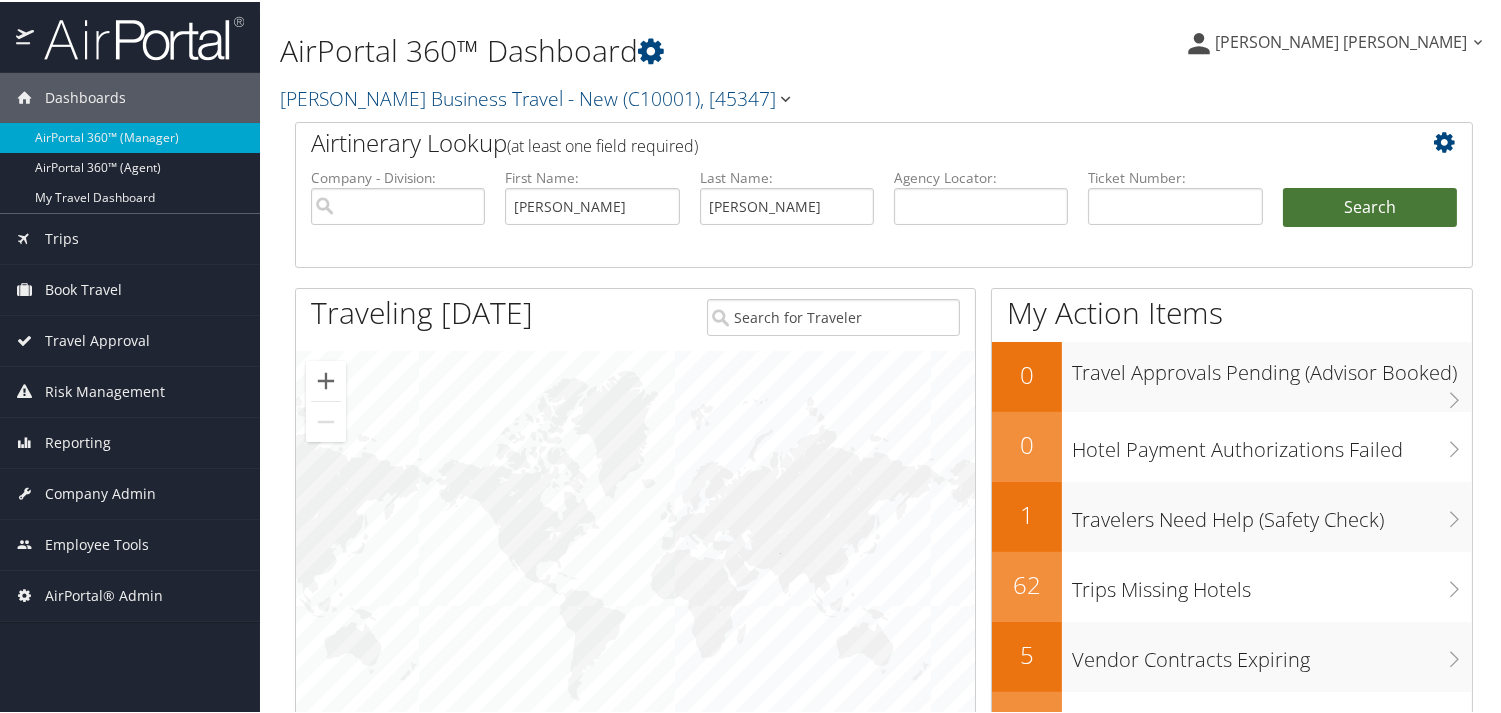 click on "Search" at bounding box center (1370, 206) 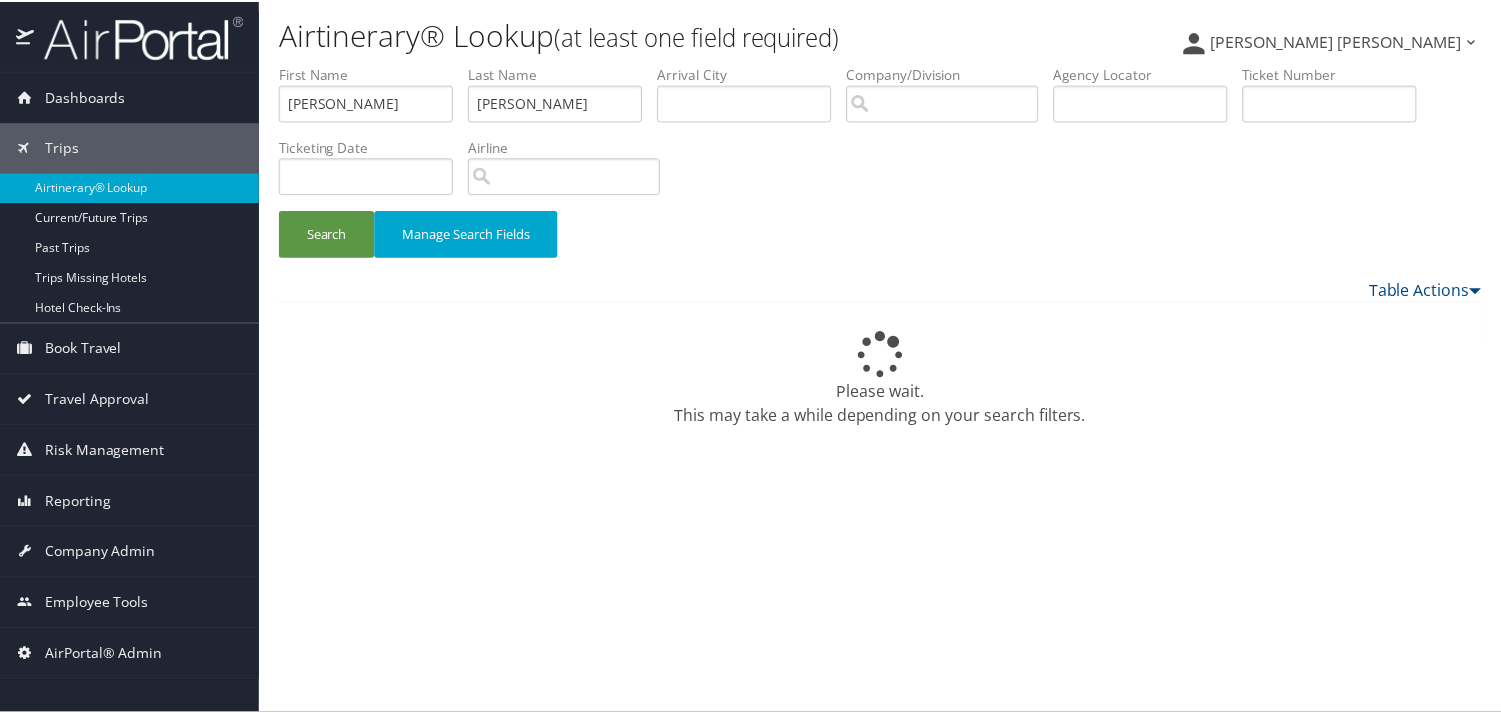 scroll, scrollTop: 0, scrollLeft: 0, axis: both 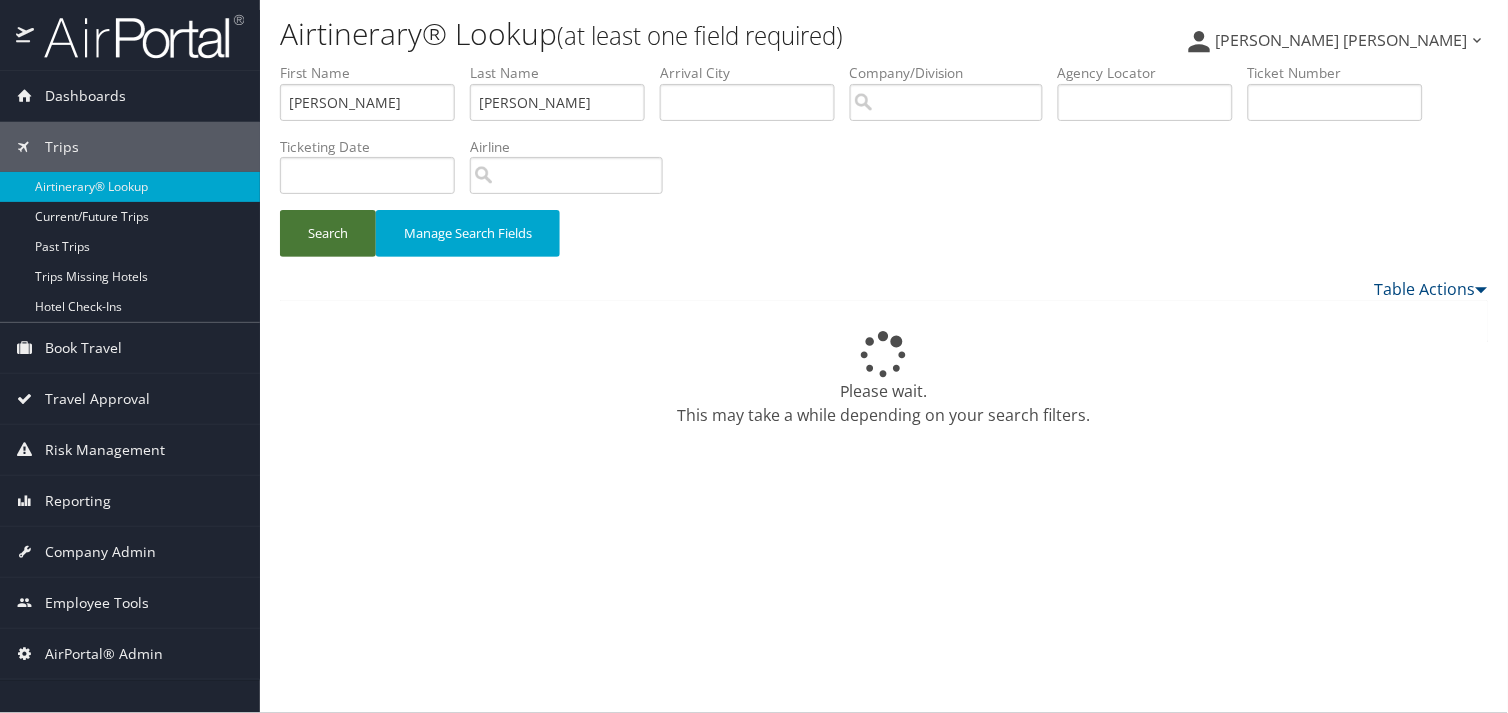 click on "Search" at bounding box center (328, 233) 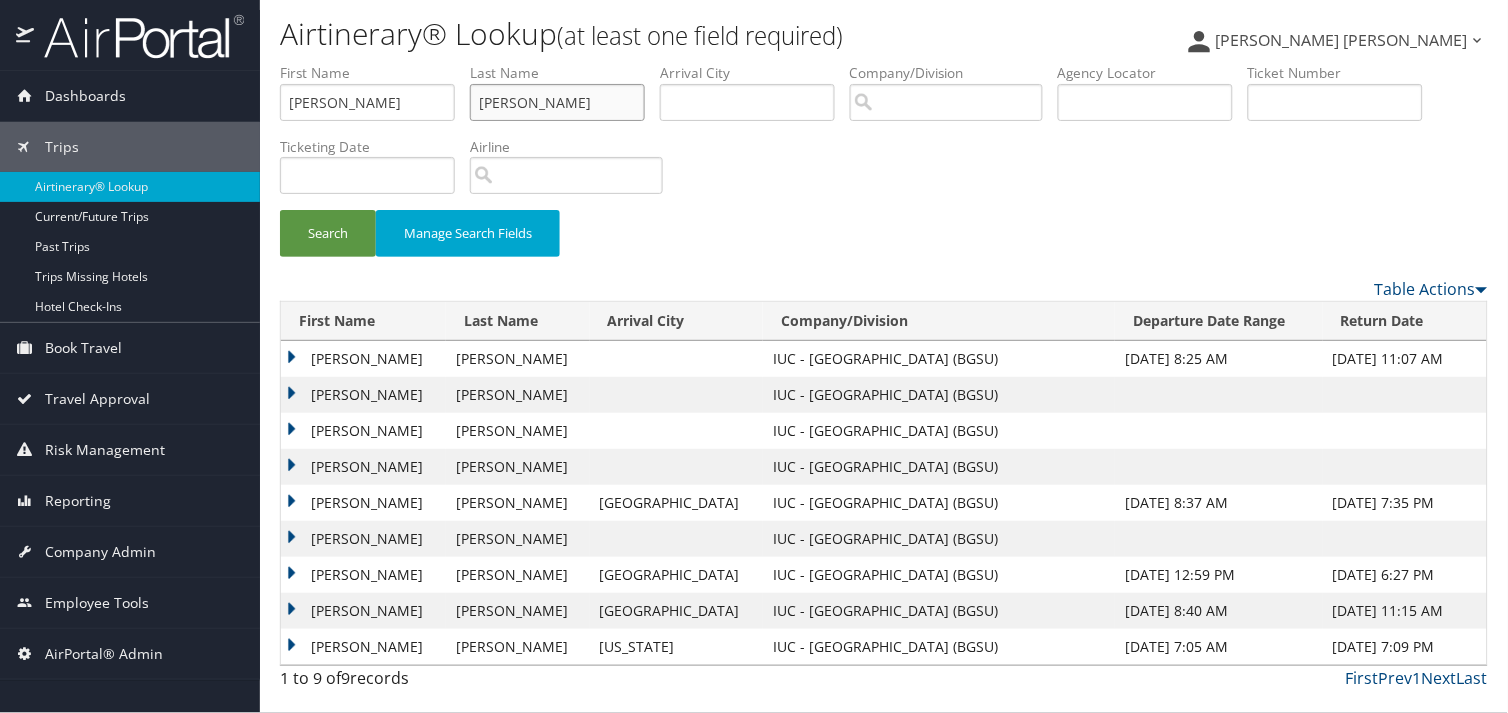 drag, startPoint x: 541, startPoint y: 90, endPoint x: 362, endPoint y: 72, distance: 179.90276 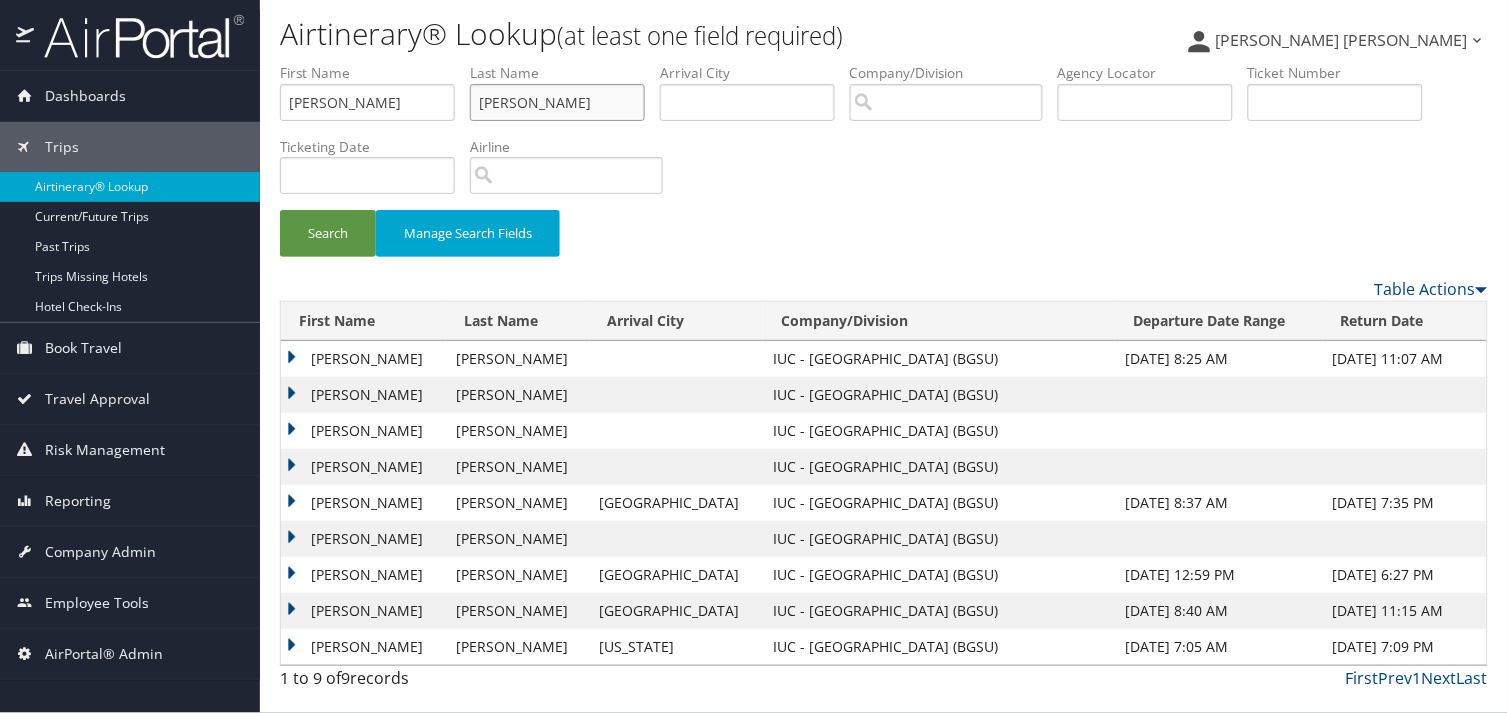 click on "First Name Kimberlyn Last Name Brooks Departure City Arrival City Company/Division Airport/City Code Departure Date Range Agency Locator Ticket Number Ticketing Date Invoice Number Flight Number Agent Name Air Confirmation Hotel Confirmation Credit Card - Last 4 Digits Airline Car Rental Chain Hotel Chain Rail Vendor Authorization Billable Client Code Cost Center Department Explanation Manager ID Project Purpose Region Traveler ID" at bounding box center (884, 63) 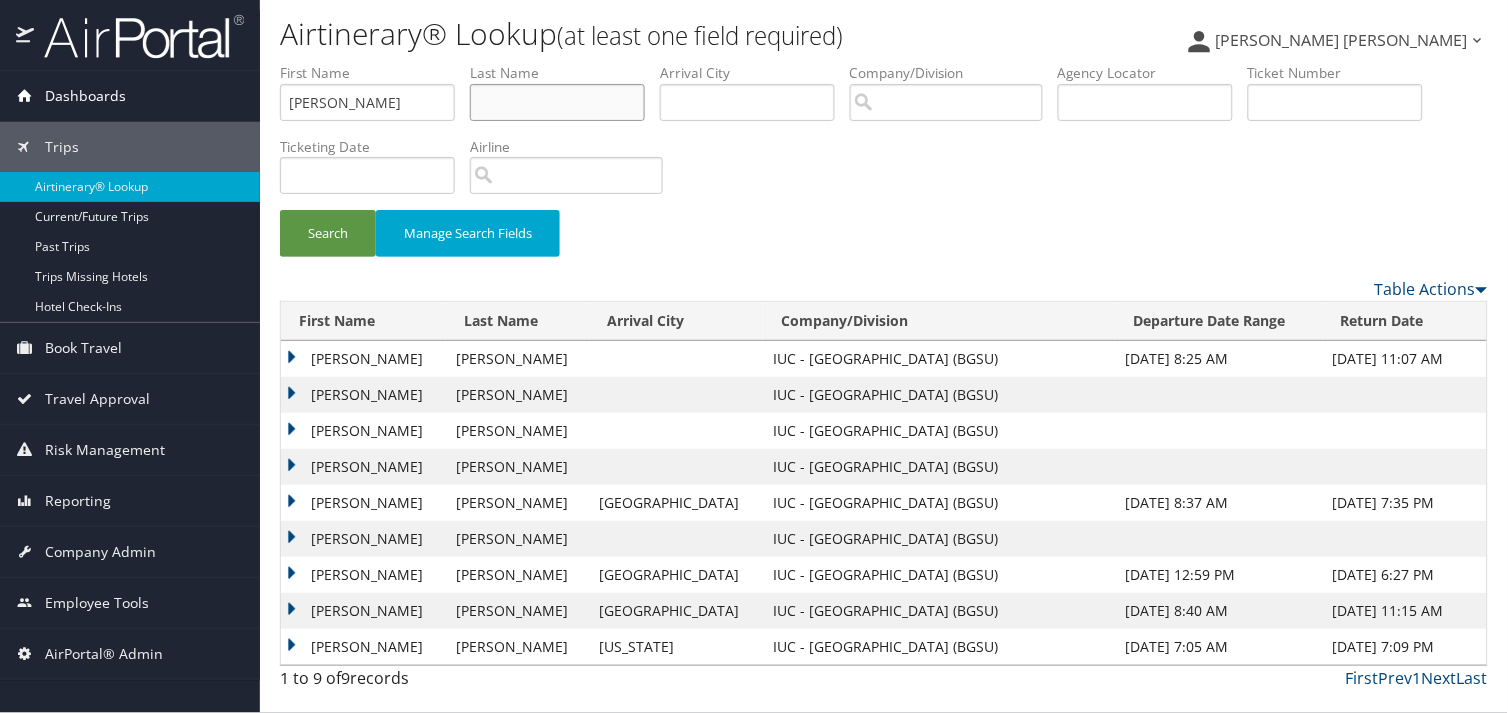 type 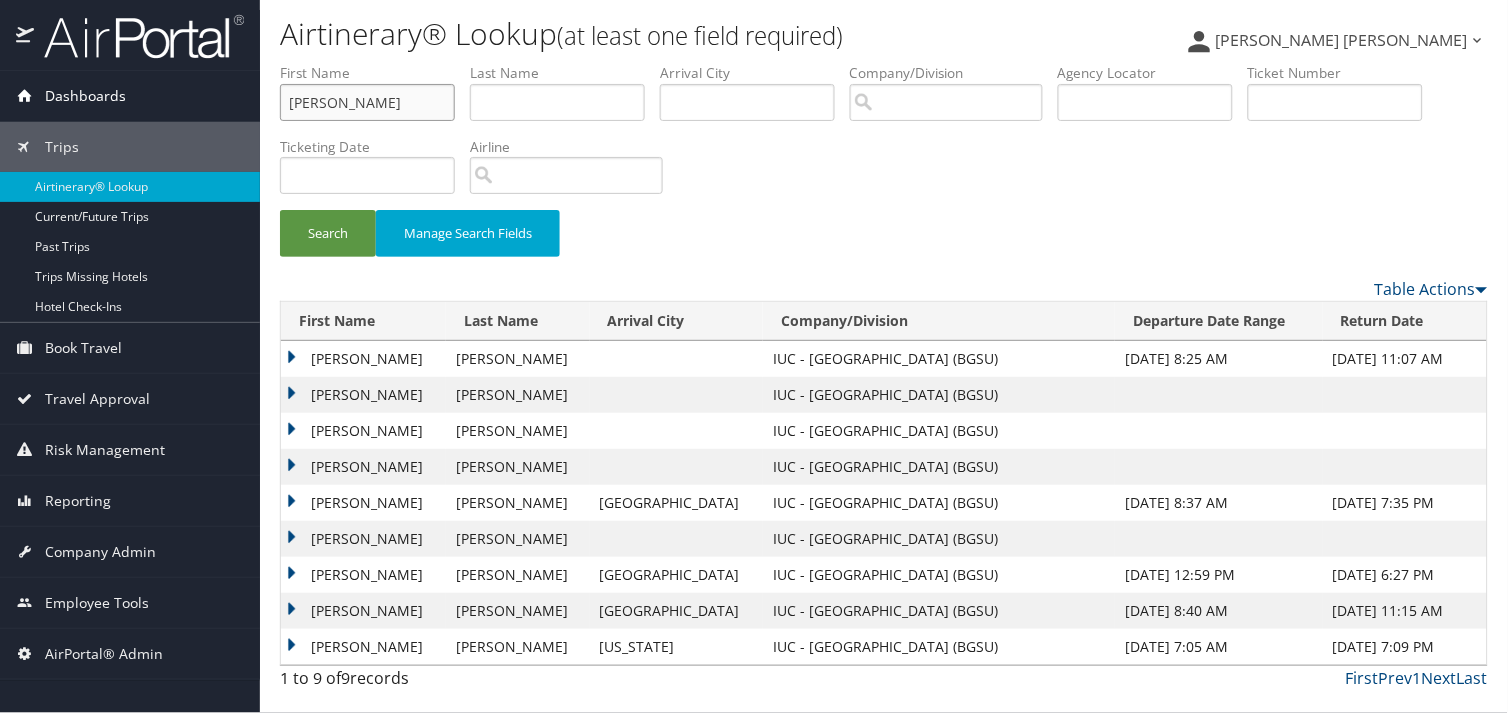 click on "Dashboards AirPortal 360™ (Manager) AirPortal 360™ (Agent) My Travel Dashboard   Trips Airtinerary® Lookup Current/Future Trips Past Trips Trips Missing Hotels Hotel Check-ins   Book Travel Agent Booking Request Approval Request (Beta) Book/Manage Online Trips   Travel Approval Pending Trip Approvals Approved Trips Canceled Trips Approvals (Beta)   Risk Management SecurityLogic® Map SecurityLogic® Reporting beta Assistance Requests Travel Alerts Notifications   Reporting Unused Tickets Savings Tracker Value Scorecard Virtual Pay Lookup Domo Prime Analytics   Company Admin Company Information Configure Approval Types (Beta) People Users (Beta) Vendor Contracts Travel Agency Contacts Help Desk Travel Policy Forms Of Payment Service Fees  Reporting Fields (Beta) Report Settings Technology Settings Airtinerary® Settings Virtual Pay Settings Notes" at bounding box center [754, 356] 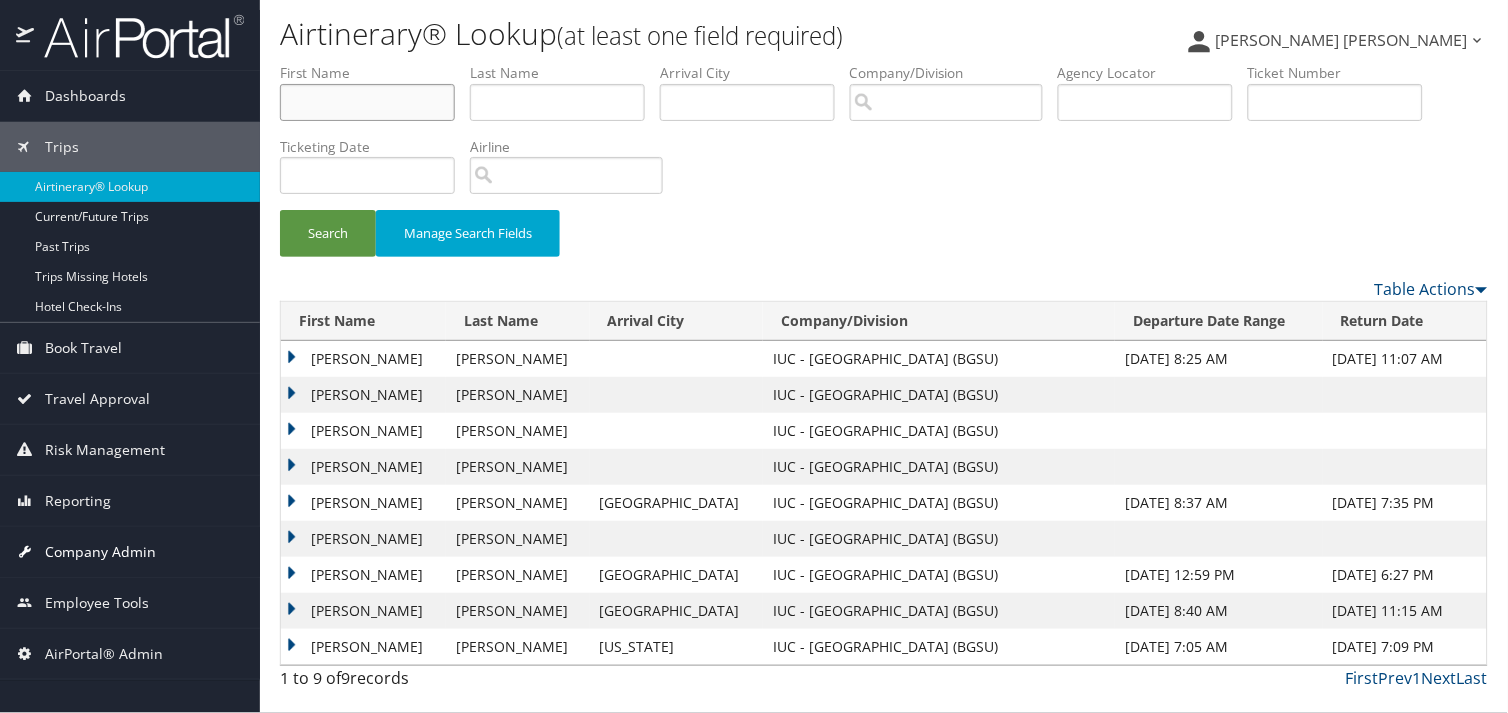 type 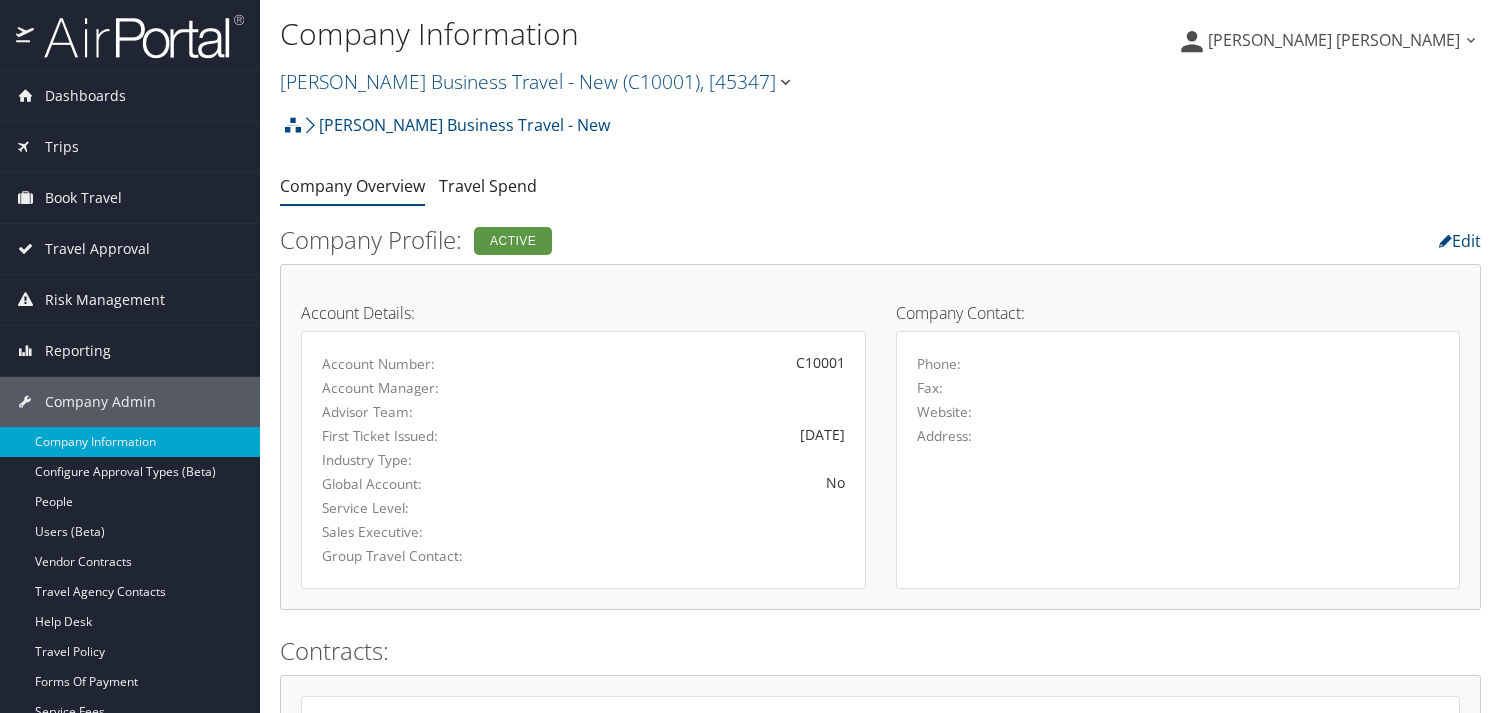 scroll, scrollTop: 0, scrollLeft: 0, axis: both 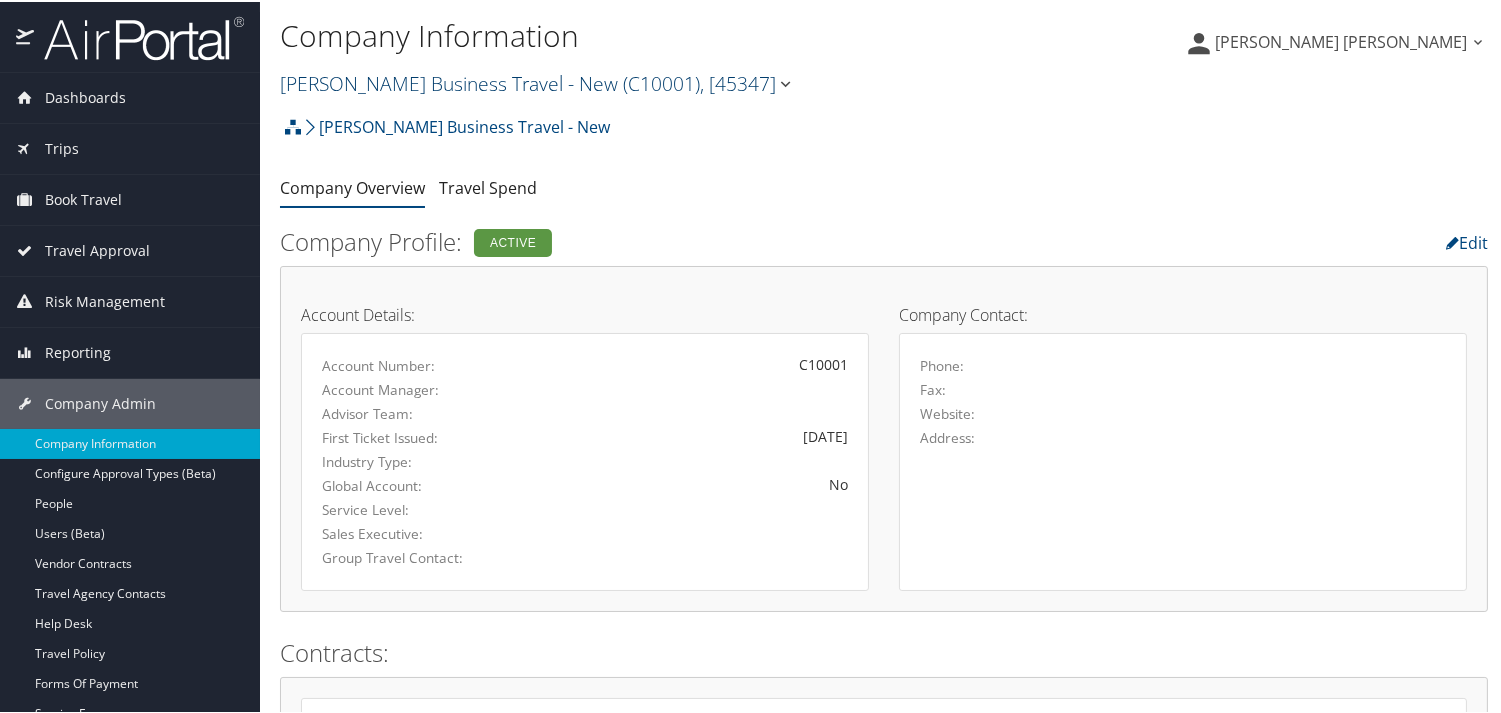 click at bounding box center (785, 82) 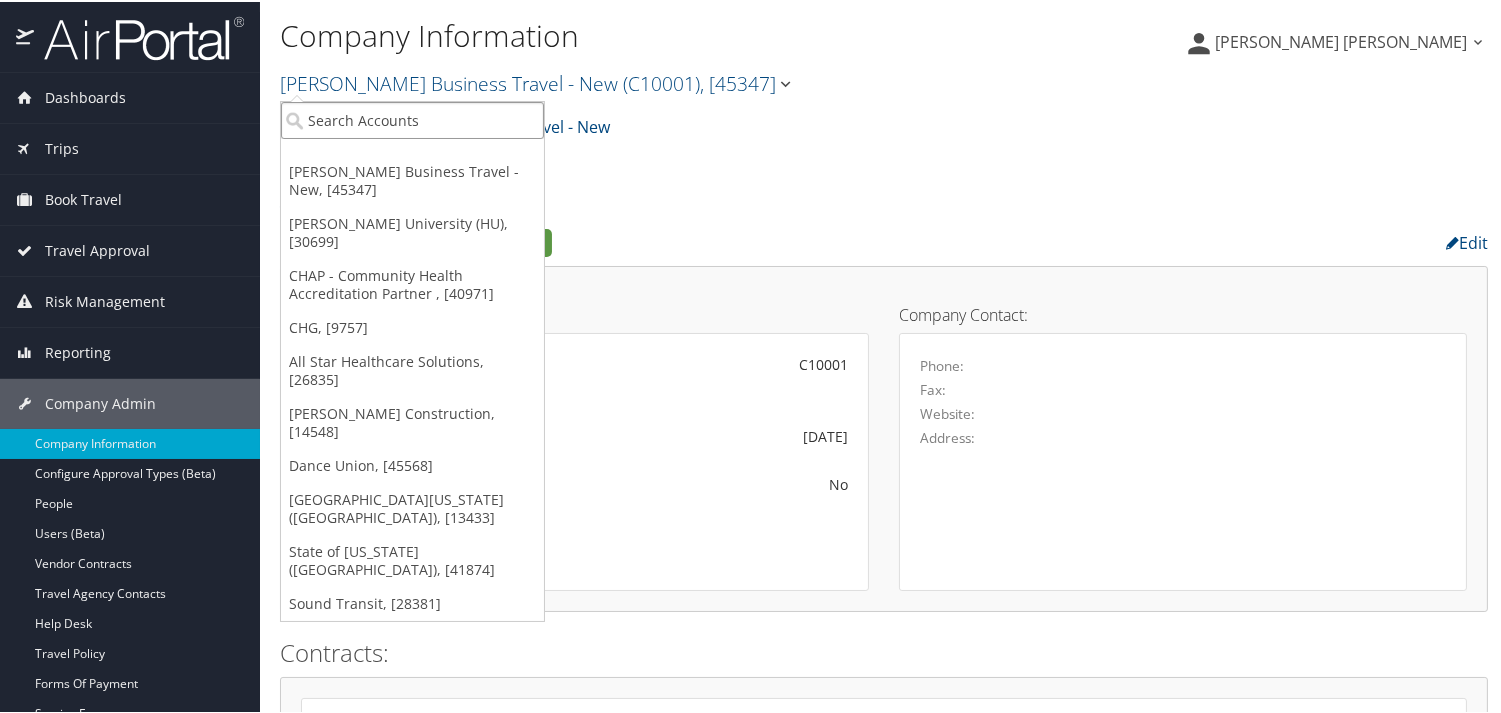 click at bounding box center (412, 118) 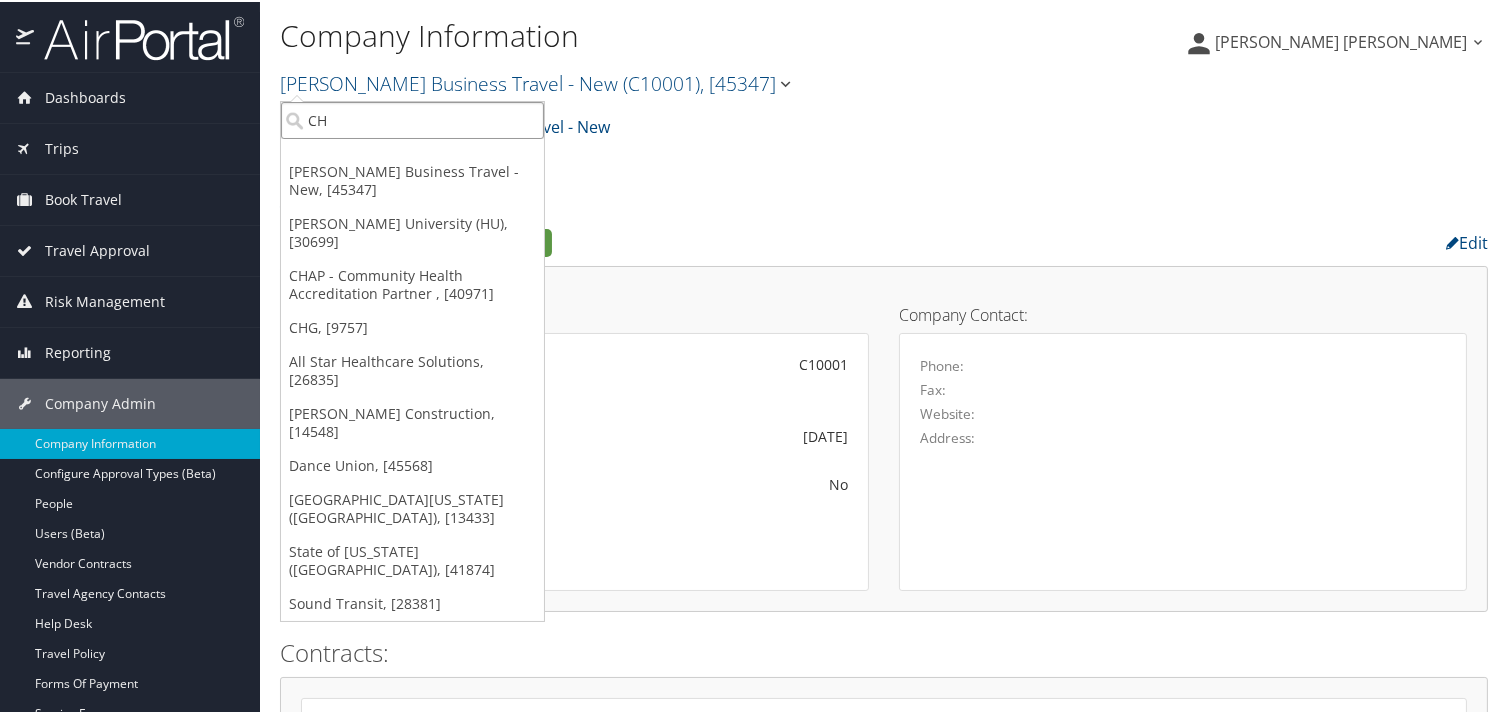 type on "CHG" 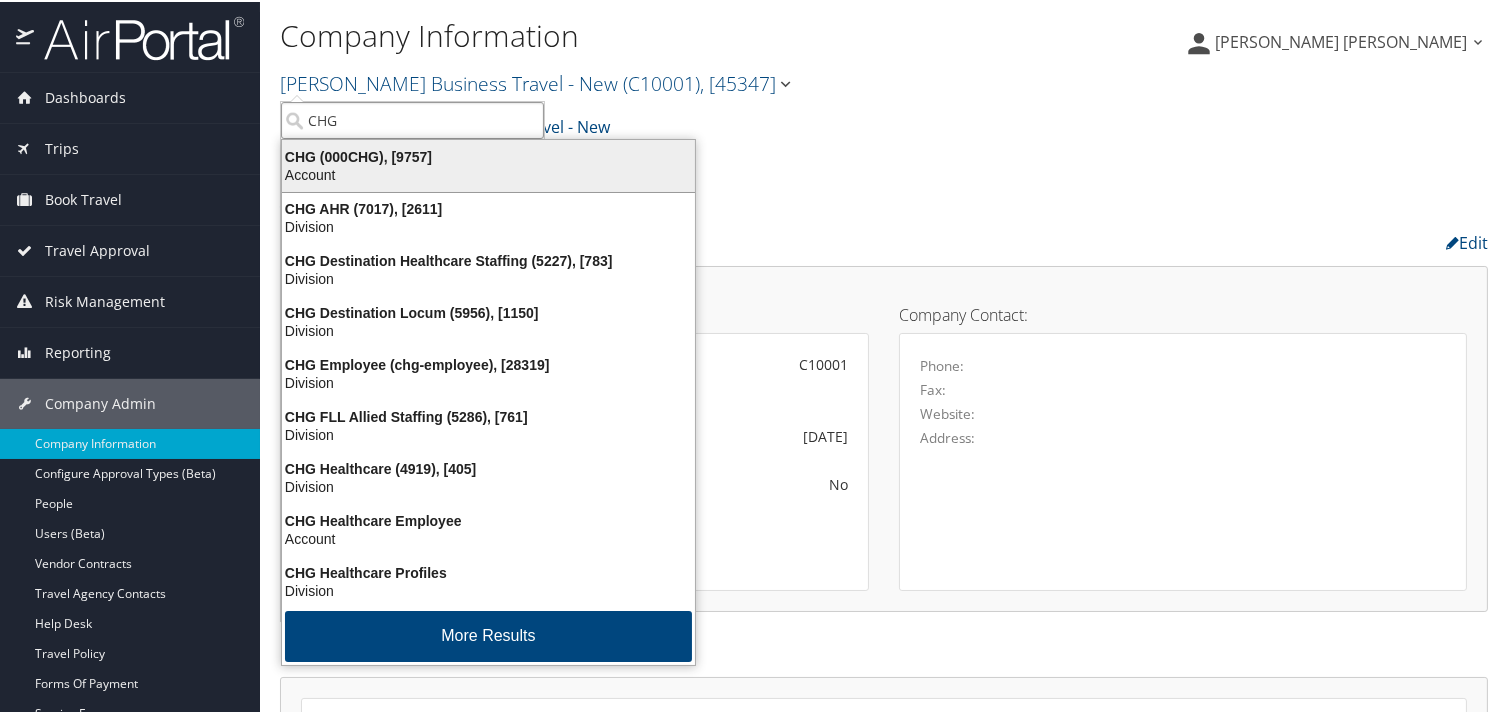 click on "CHG (000CHG), [9757]" at bounding box center [488, 155] 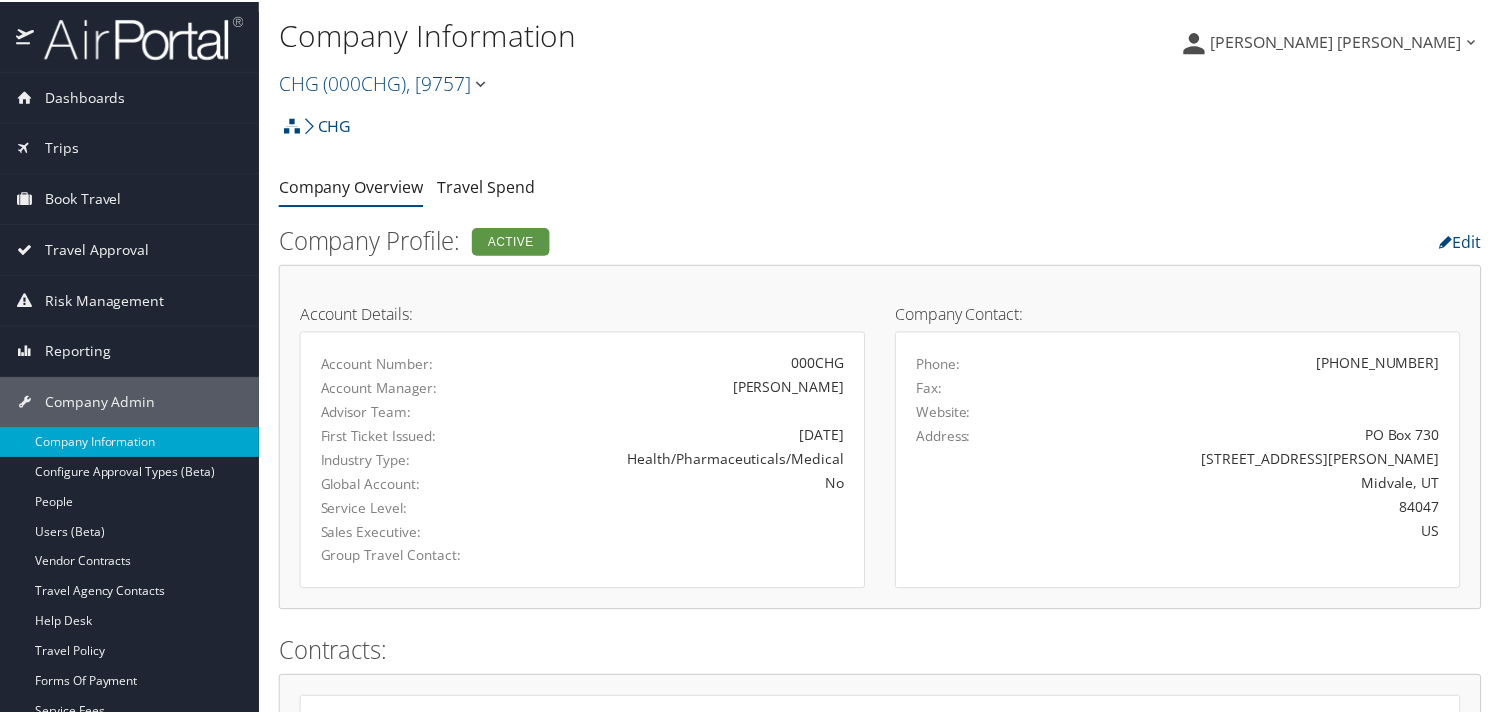 scroll, scrollTop: 0, scrollLeft: 0, axis: both 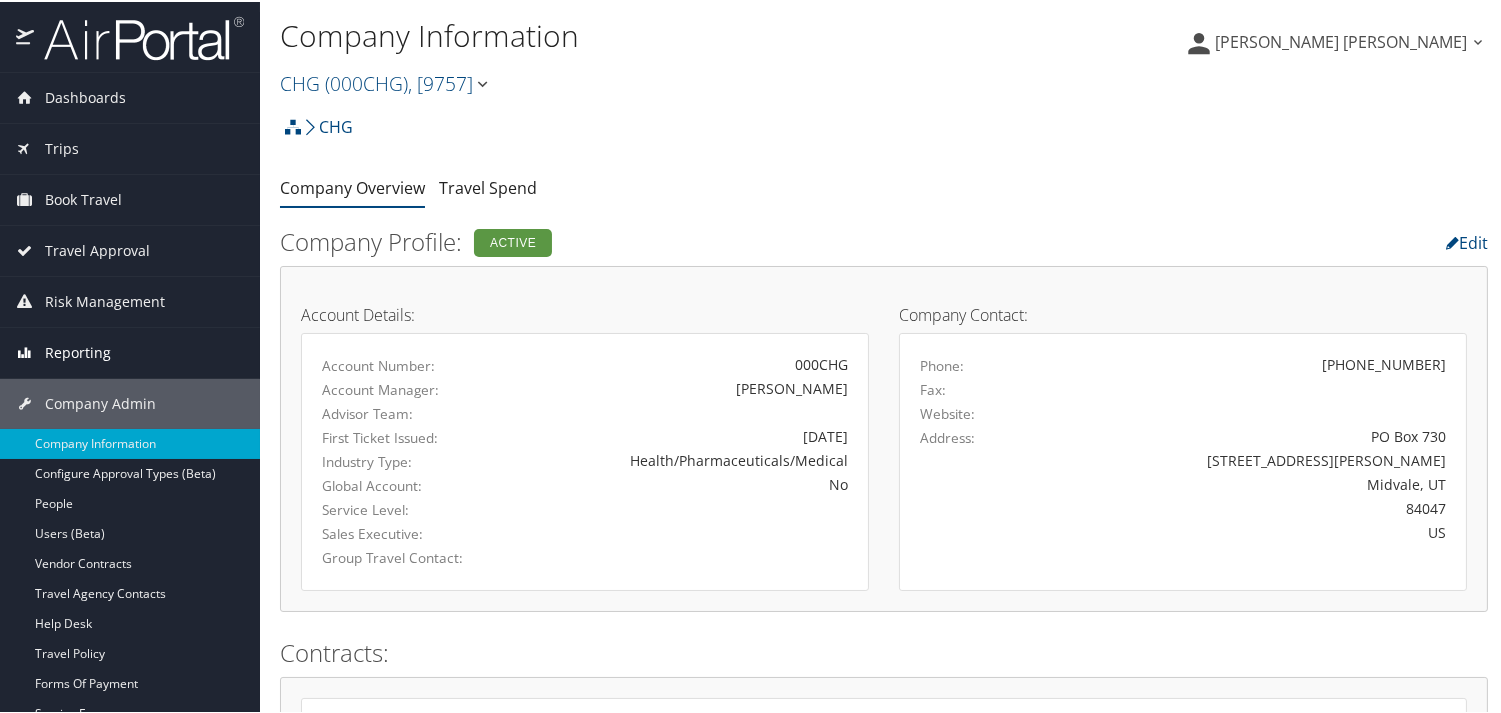 click on "Reporting" at bounding box center (78, 351) 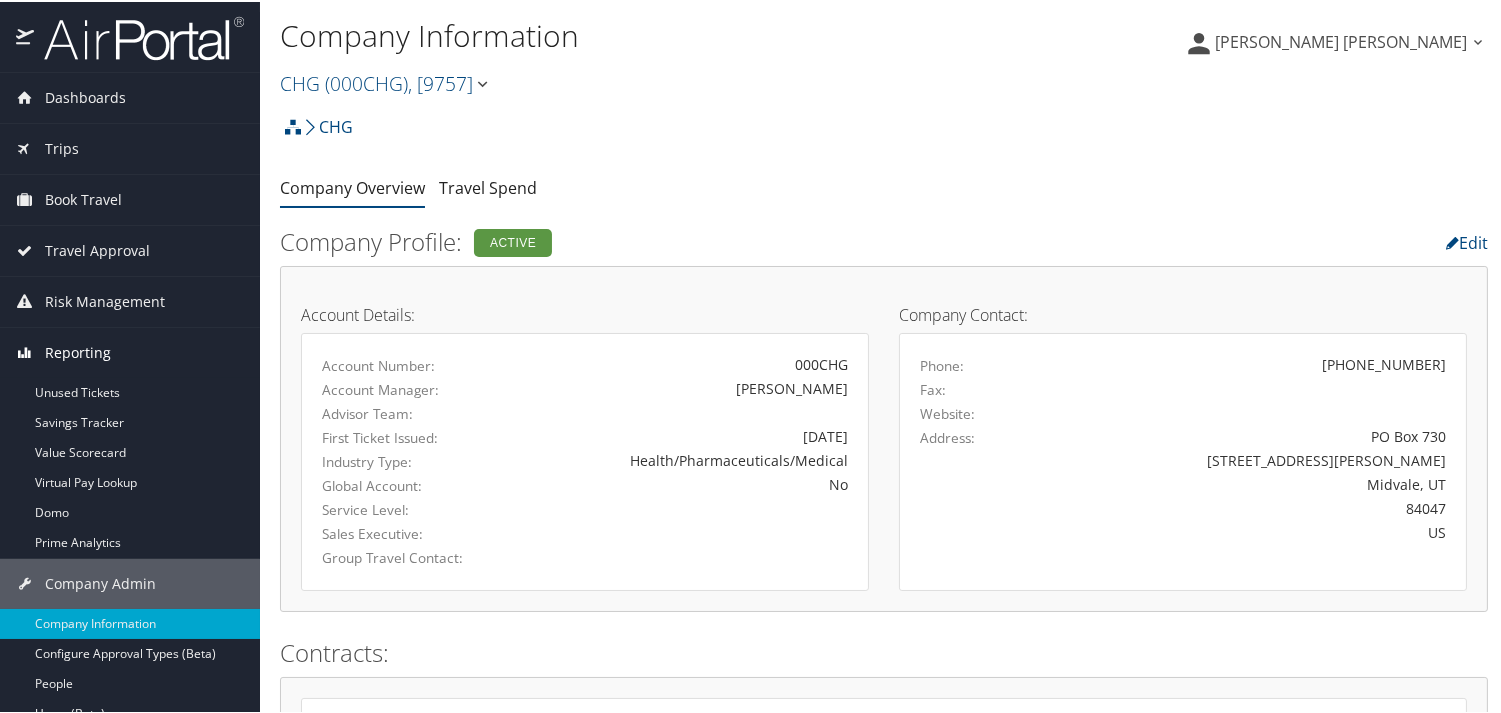 click on "Reporting" at bounding box center [78, 351] 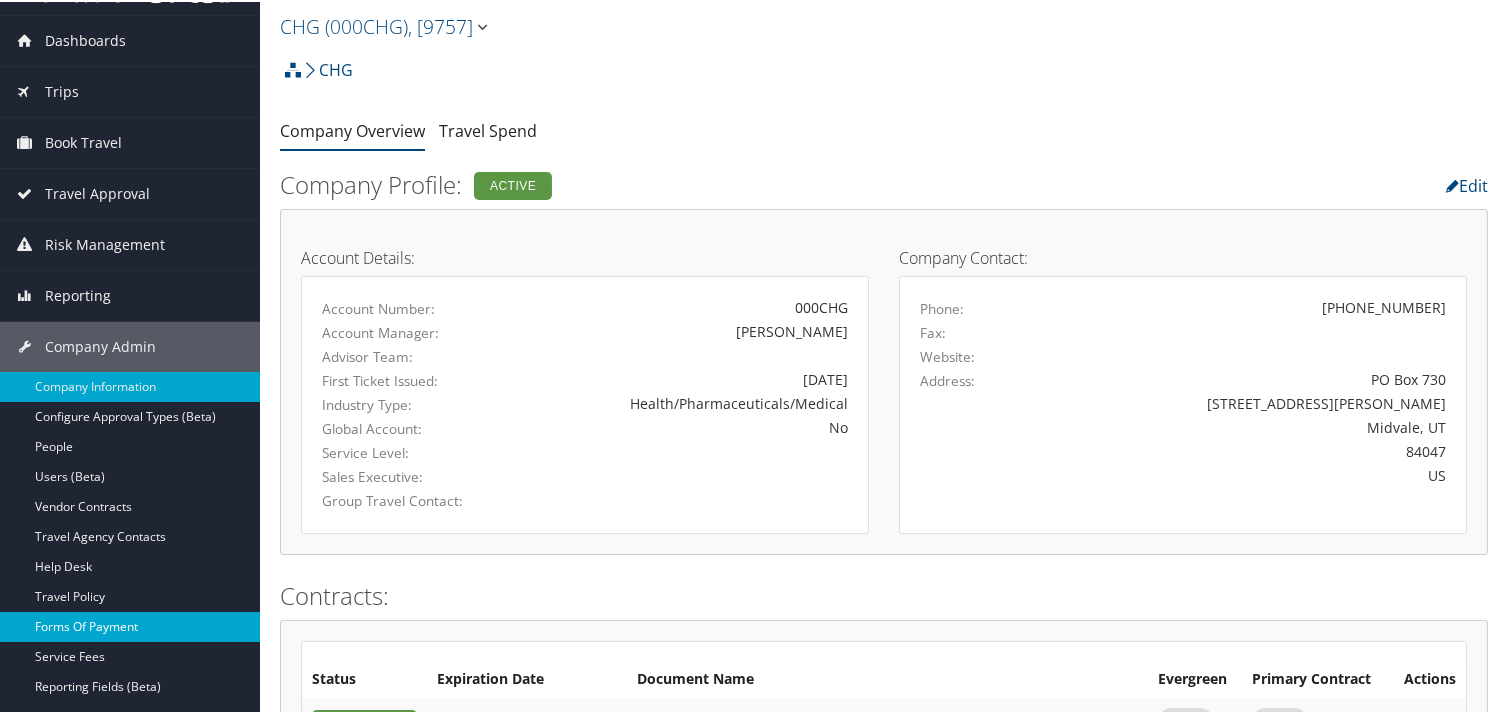 scroll, scrollTop: 74, scrollLeft: 0, axis: vertical 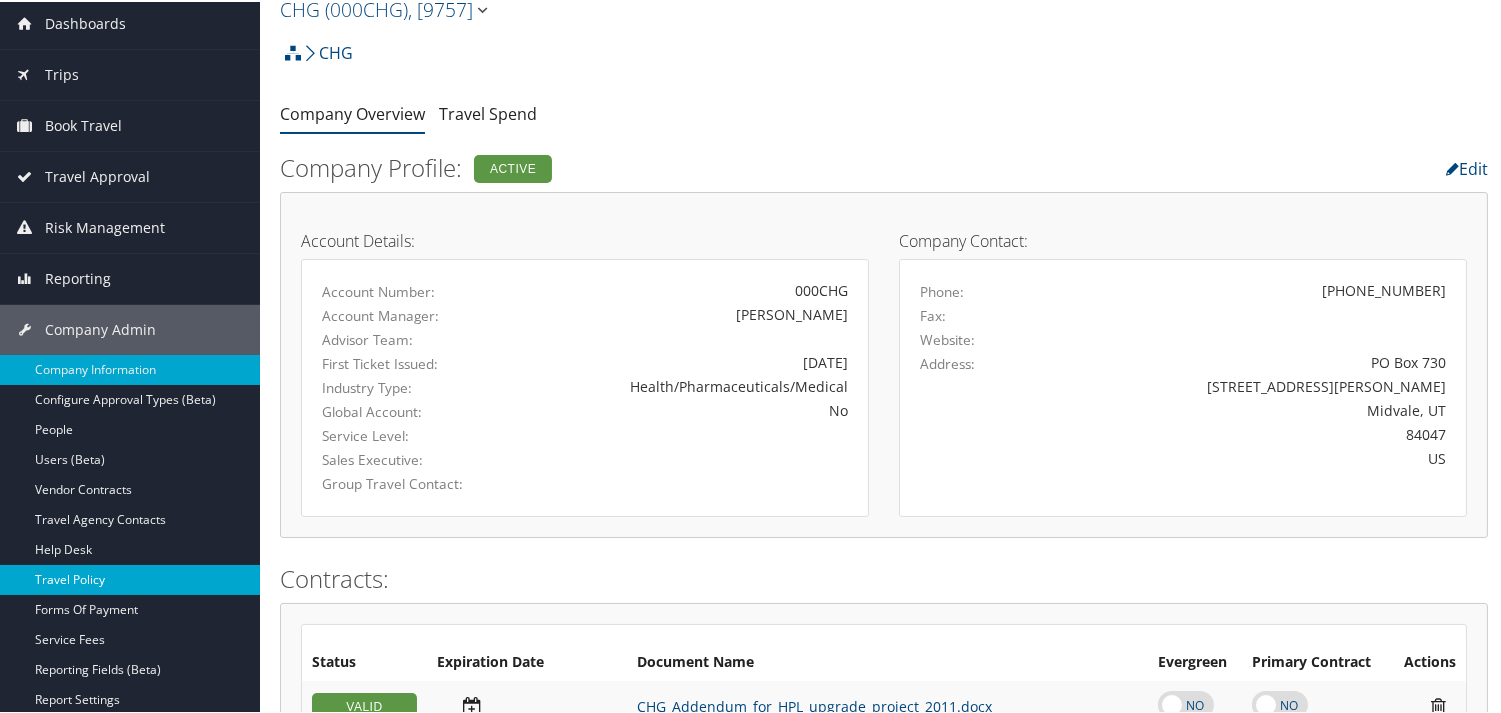 click on "Travel Policy" at bounding box center (130, 578) 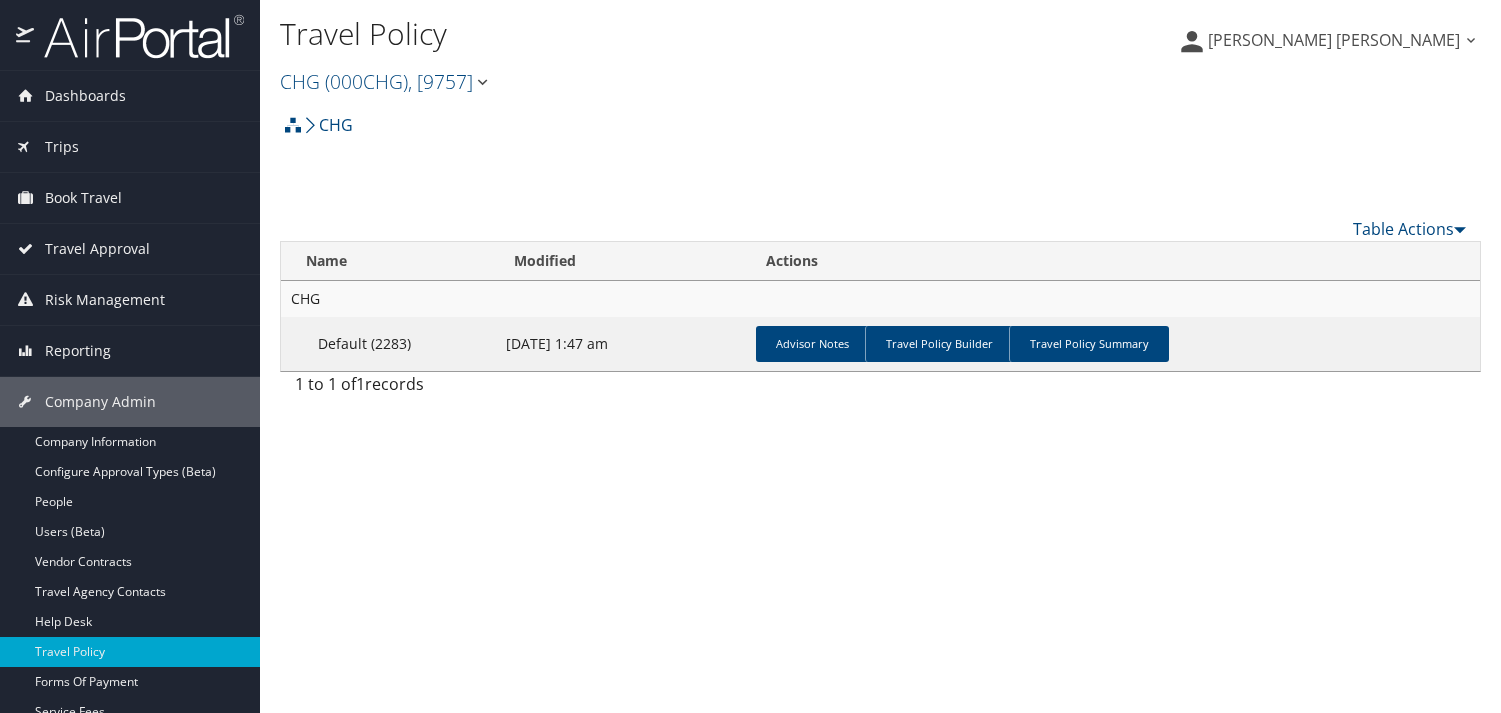 scroll, scrollTop: 0, scrollLeft: 0, axis: both 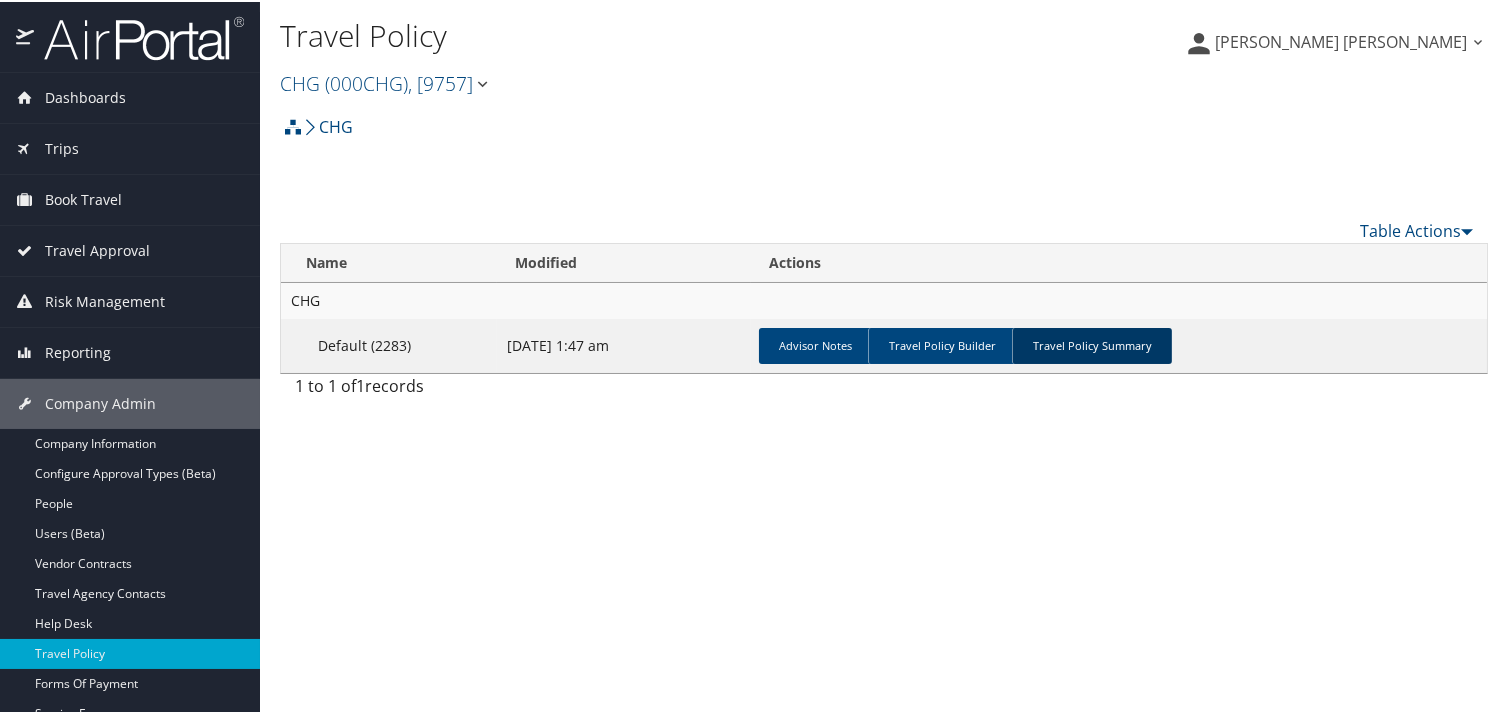 click on "Travel Policy Summary" at bounding box center [1092, 344] 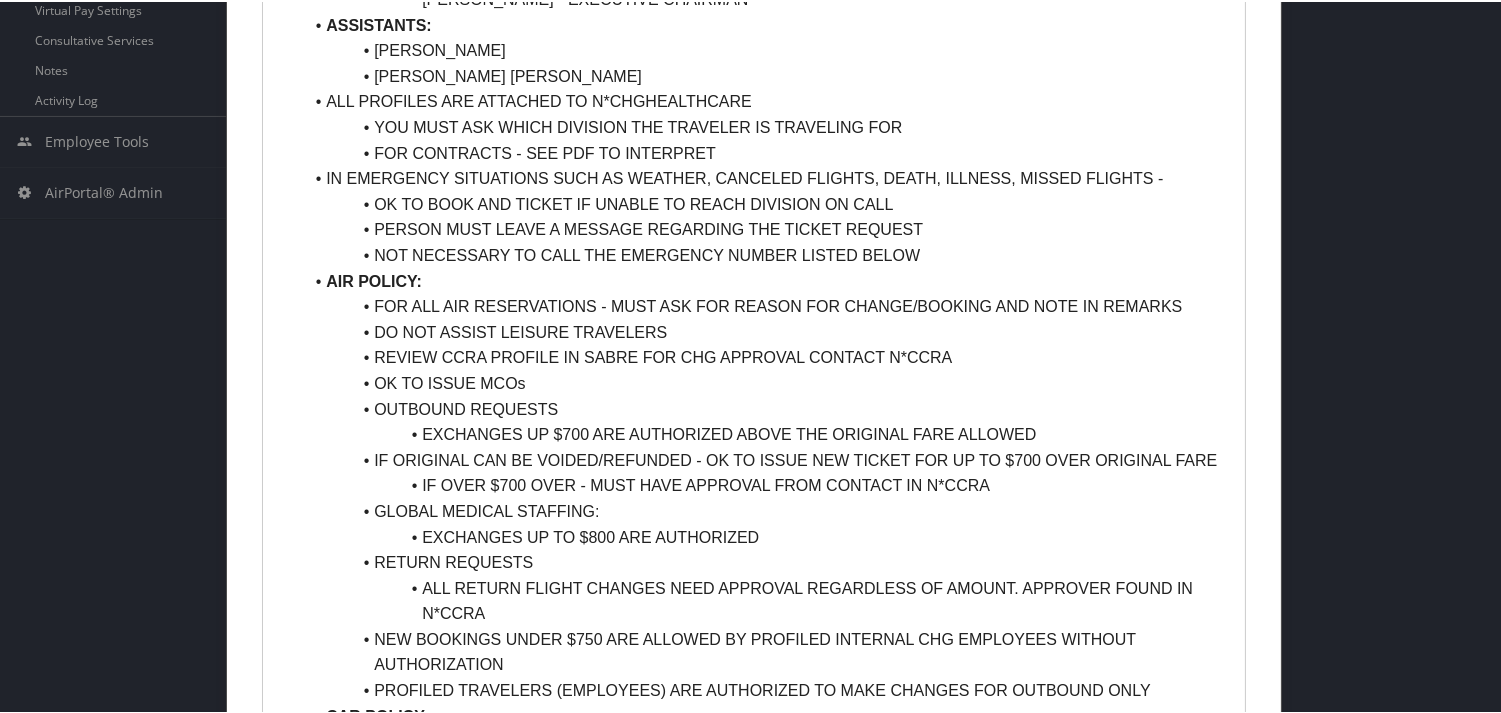 scroll, scrollTop: 963, scrollLeft: 0, axis: vertical 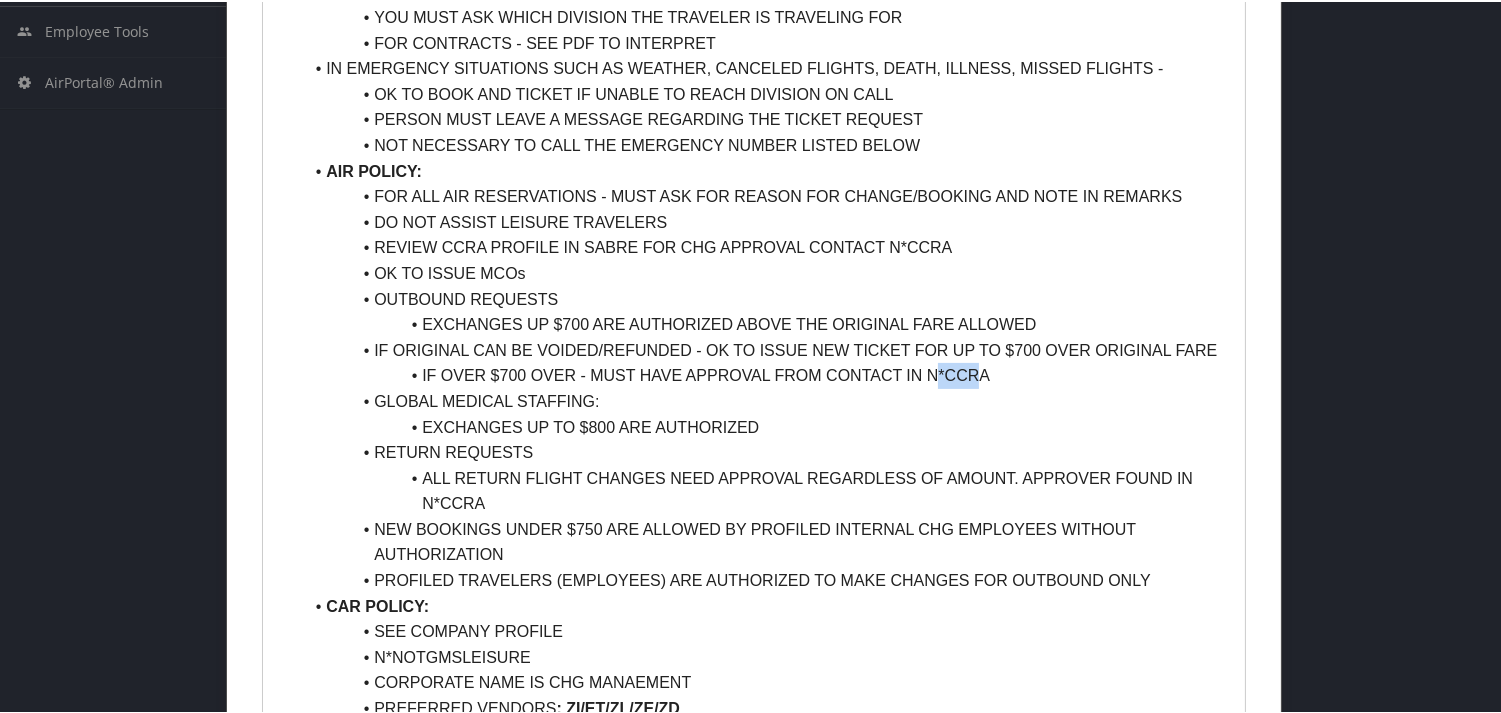 drag, startPoint x: 932, startPoint y: 368, endPoint x: 982, endPoint y: 366, distance: 50.039986 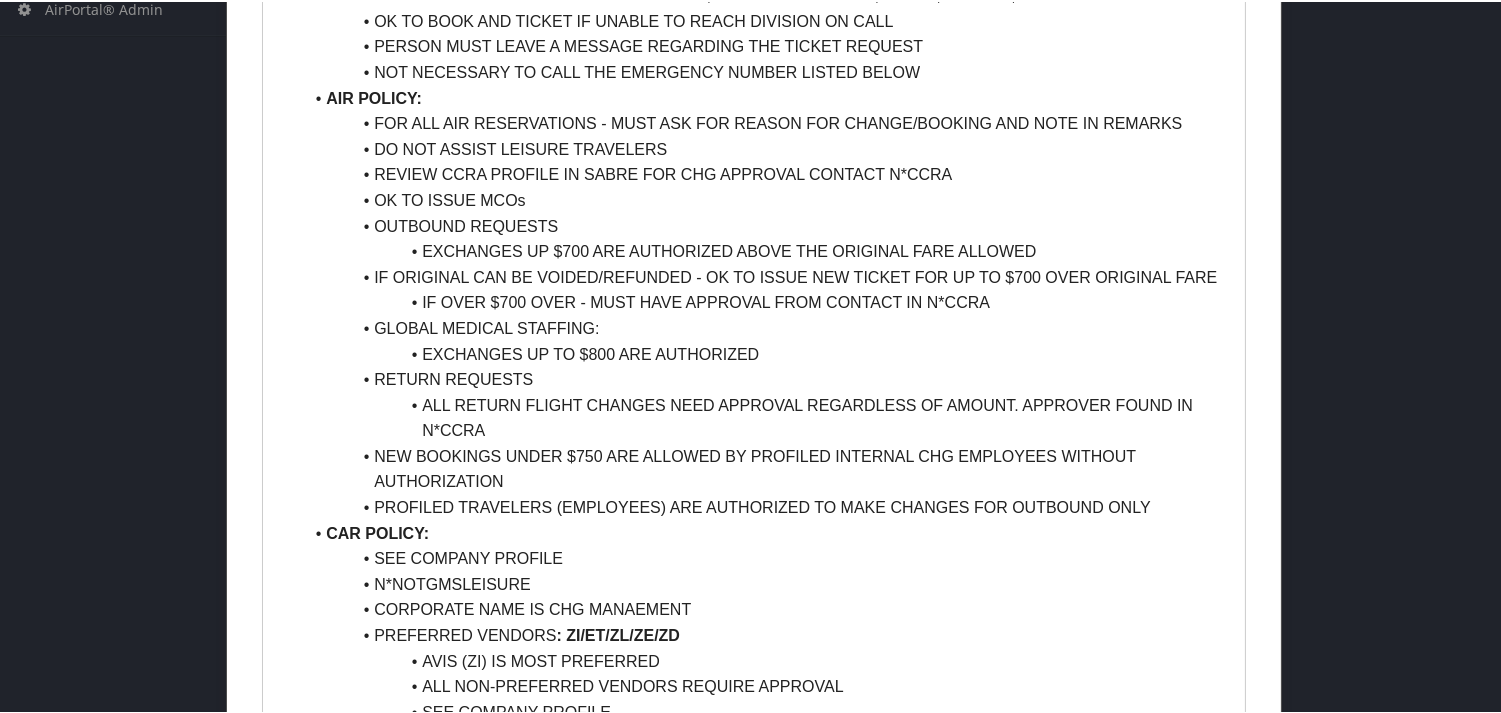 click on "GLOBAL MEDICAL STAFFING:" at bounding box center (766, 327) 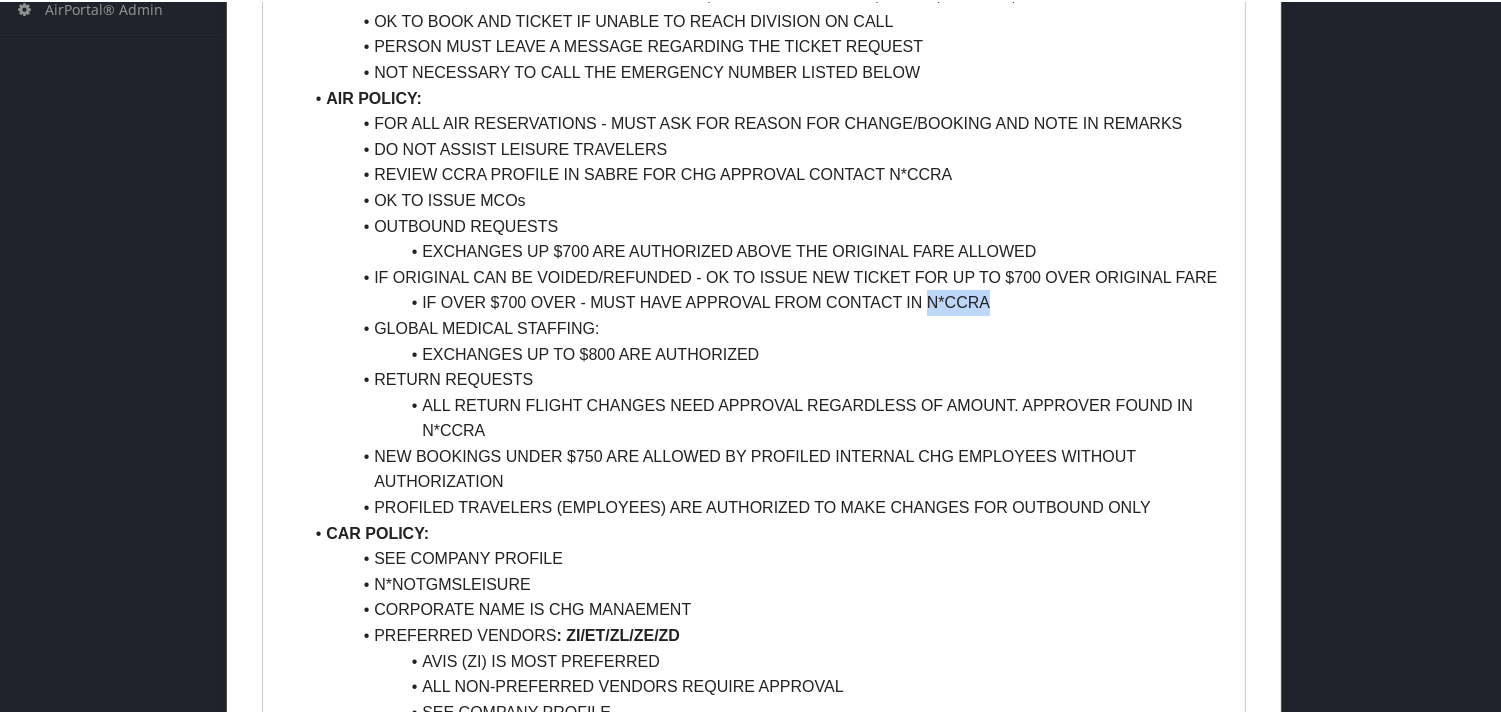 drag, startPoint x: 925, startPoint y: 296, endPoint x: 1010, endPoint y: 297, distance: 85.00588 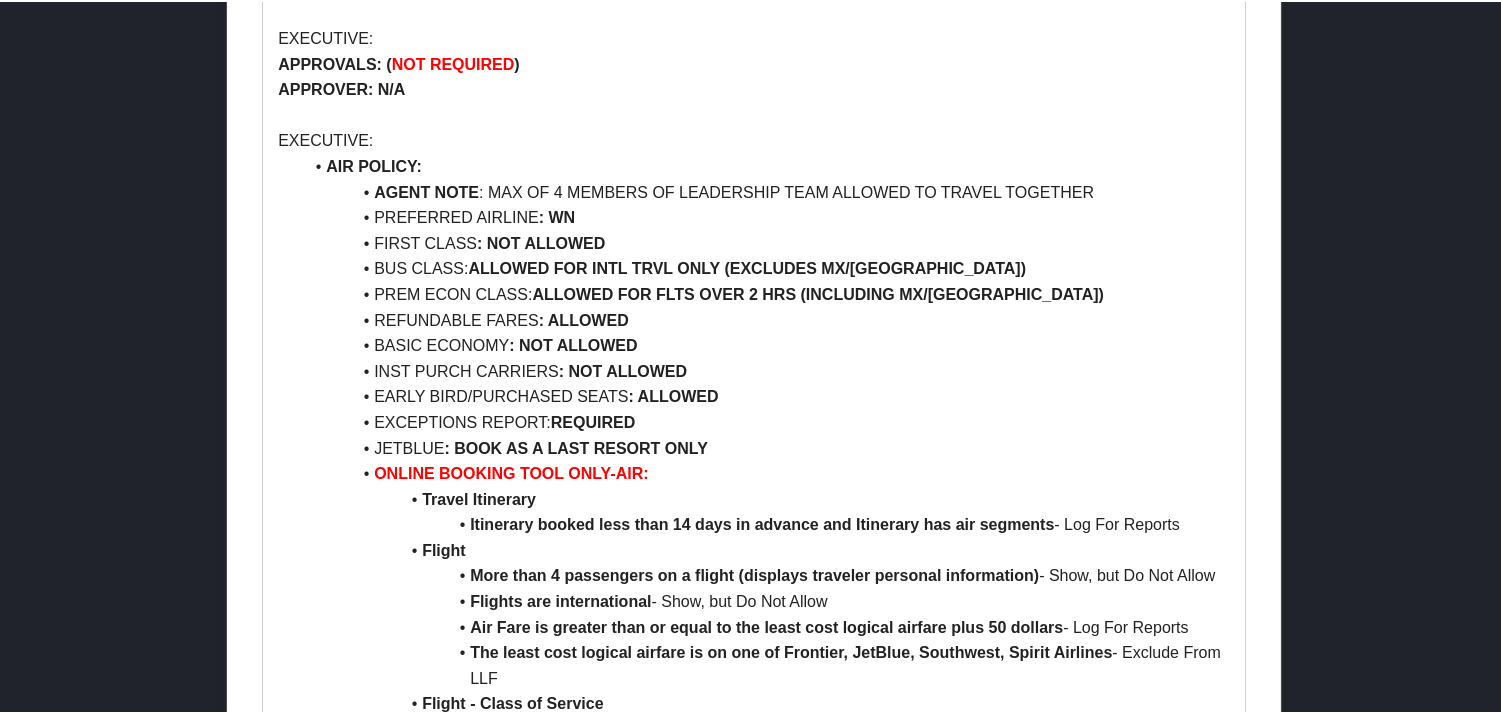 scroll, scrollTop: 1703, scrollLeft: 0, axis: vertical 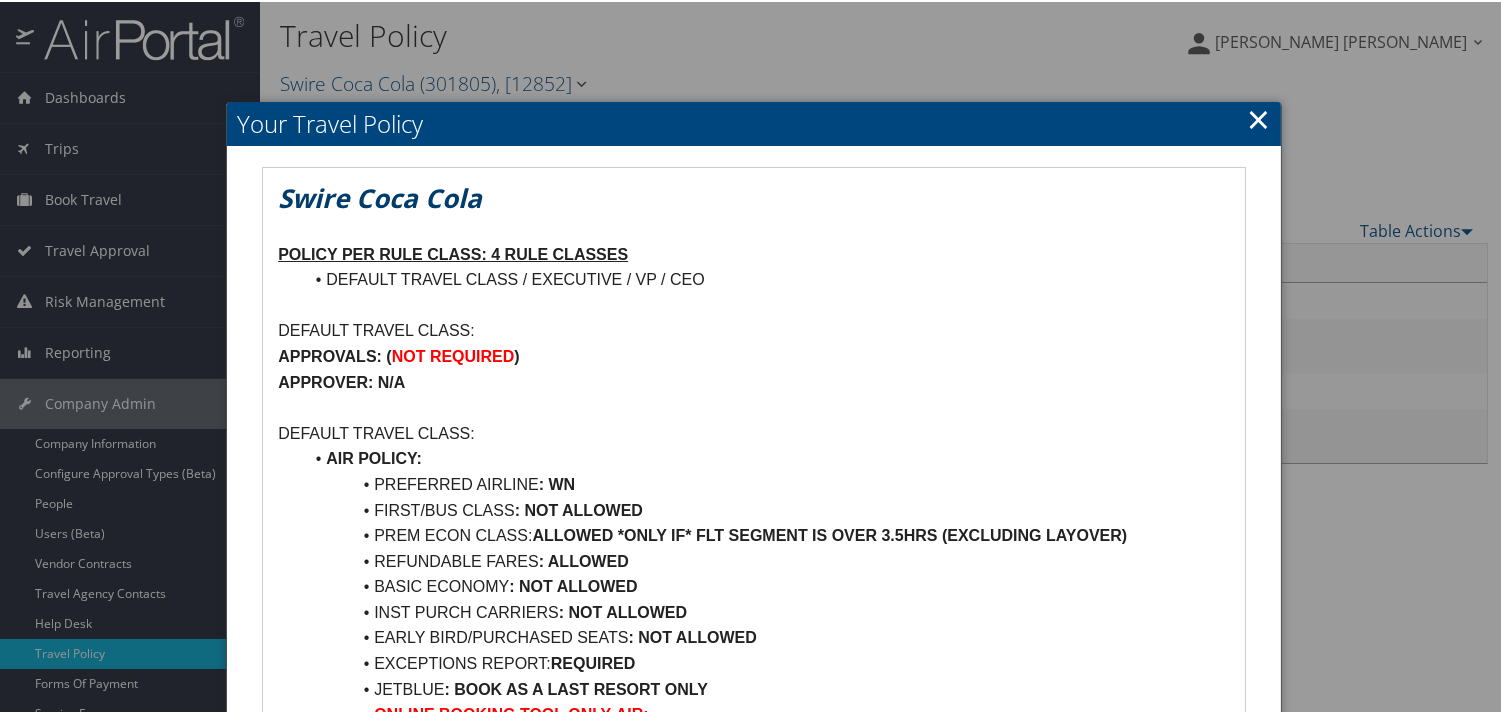 click on "×" at bounding box center (1258, 117) 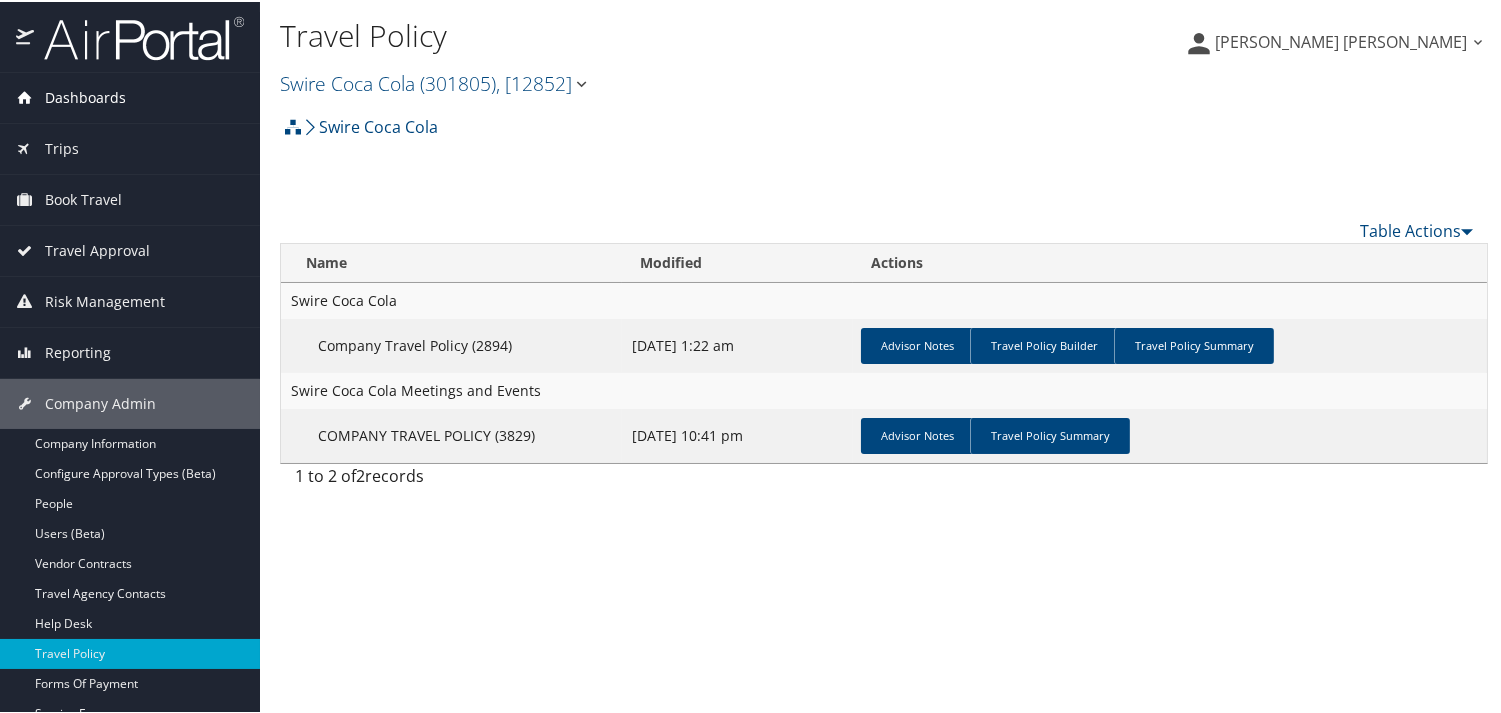 click on "Dashboards" at bounding box center [85, 96] 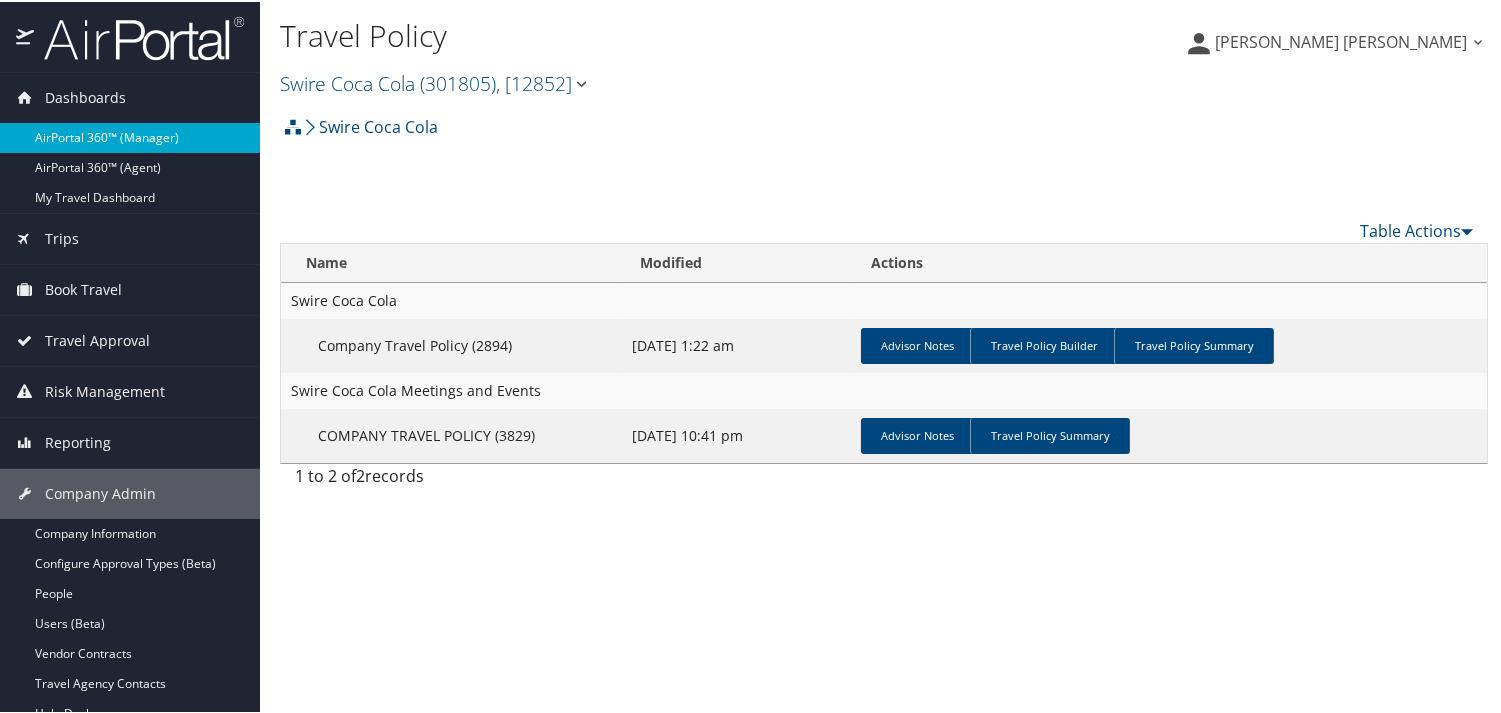 click on "AirPortal 360™ (Manager)" at bounding box center [130, 136] 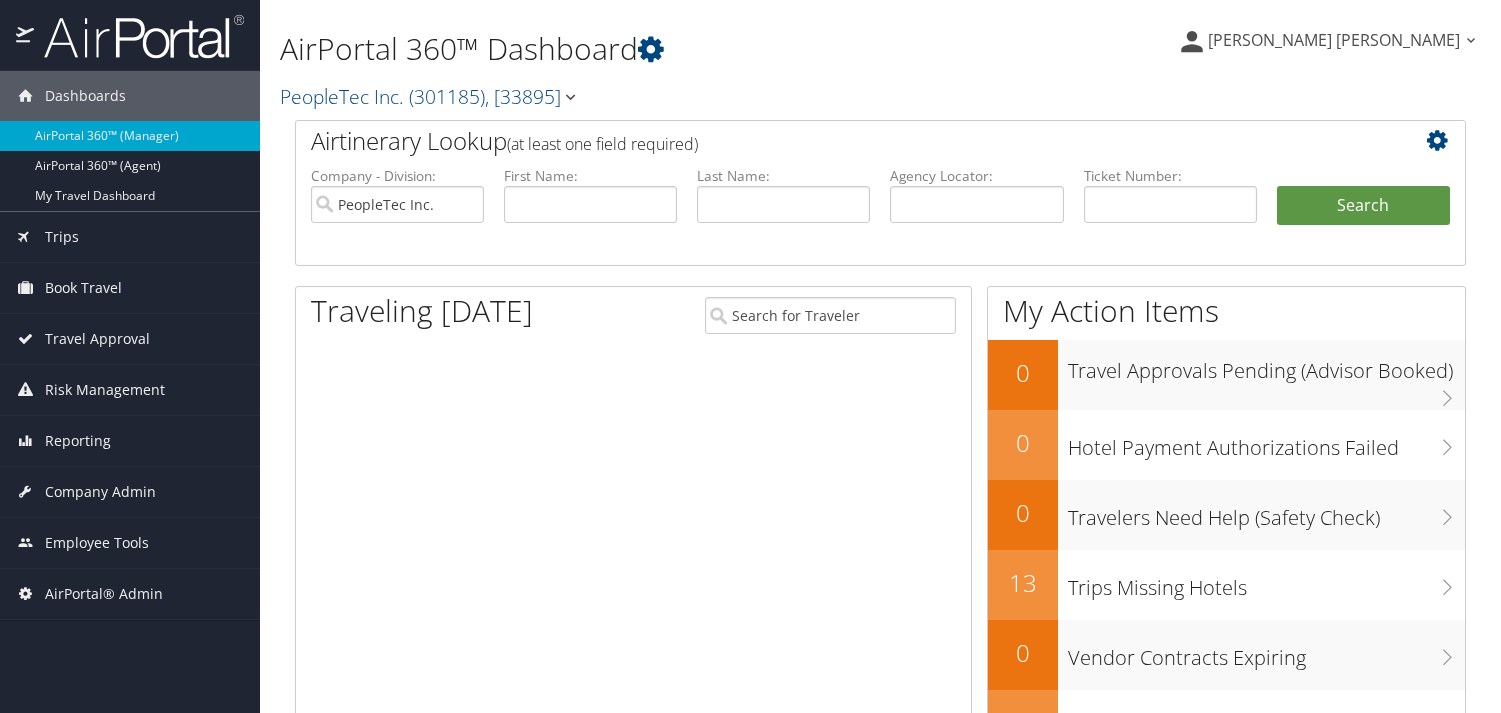 scroll, scrollTop: 0, scrollLeft: 0, axis: both 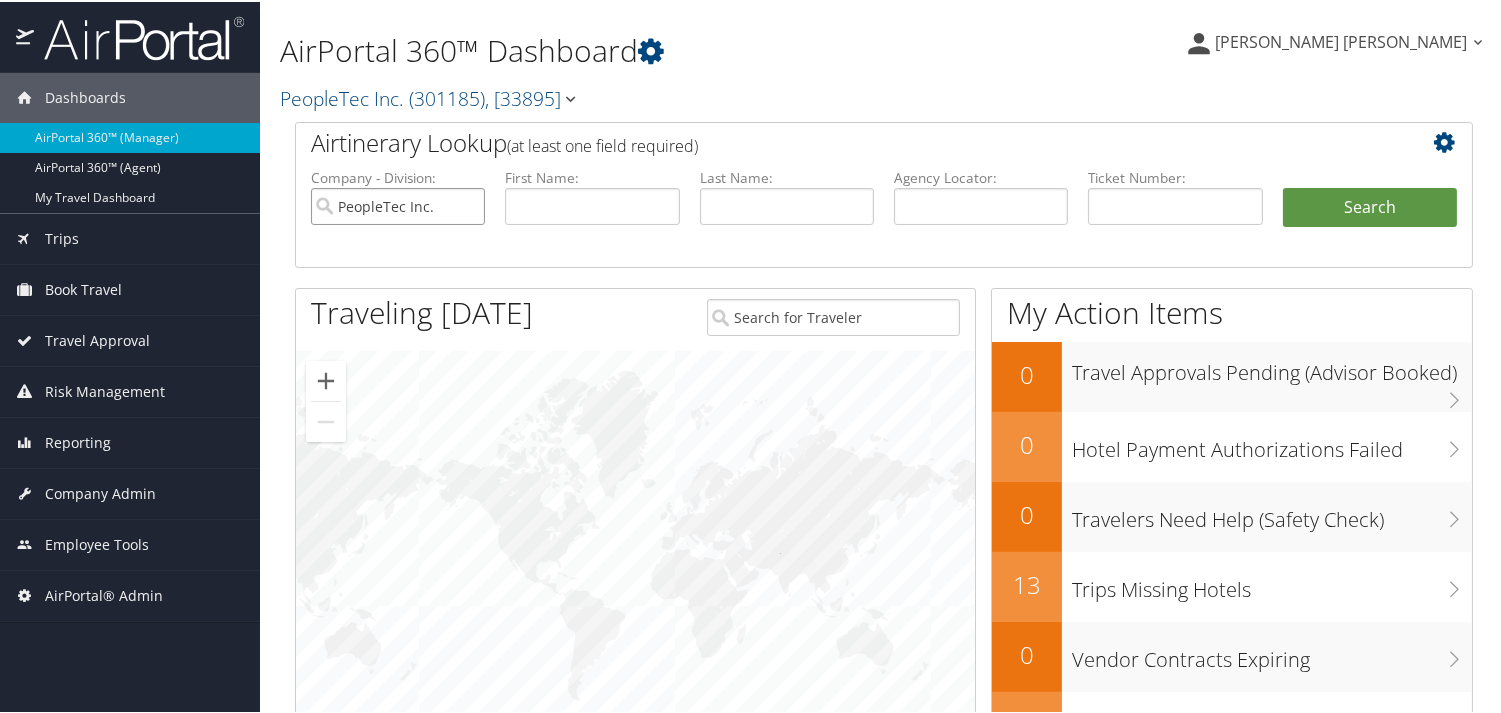click on "PeopleTec Inc." at bounding box center [398, 204] 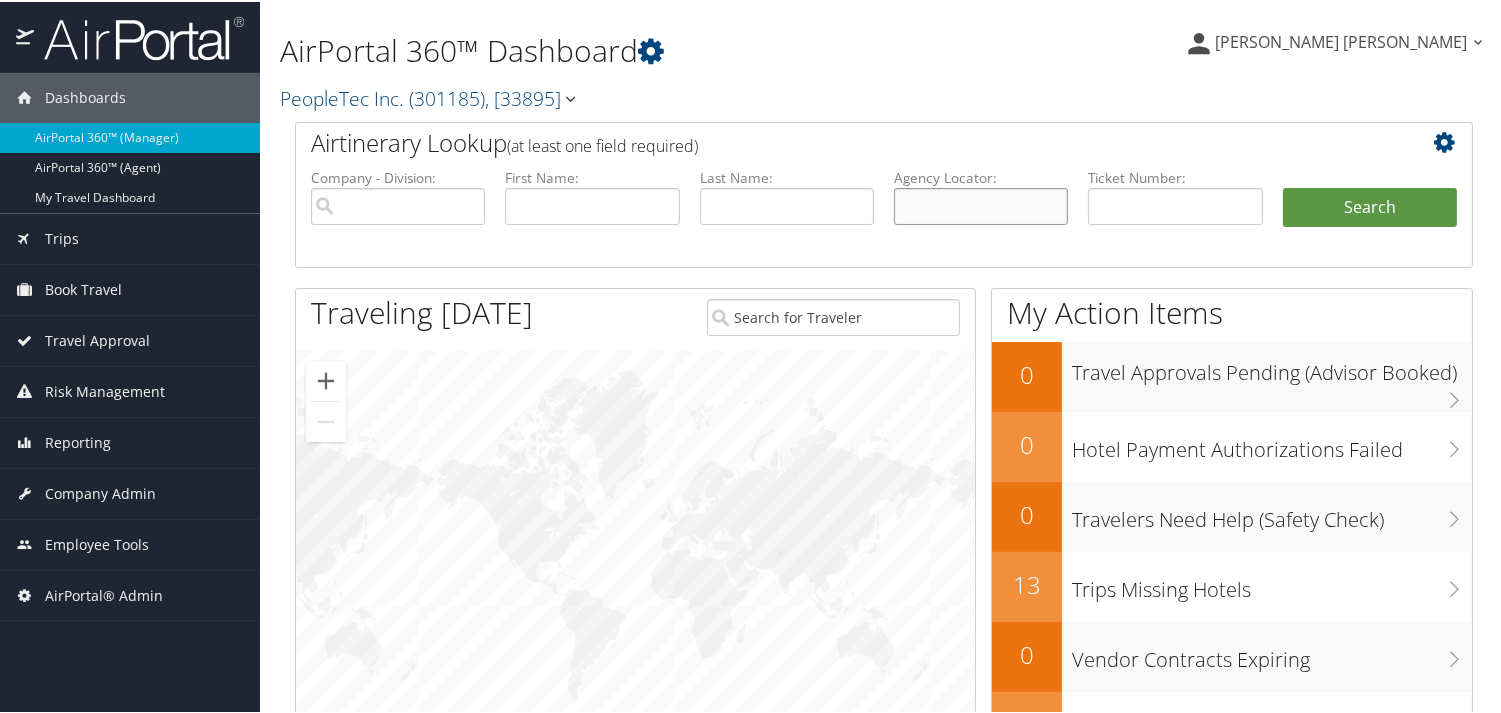 click at bounding box center [981, 204] 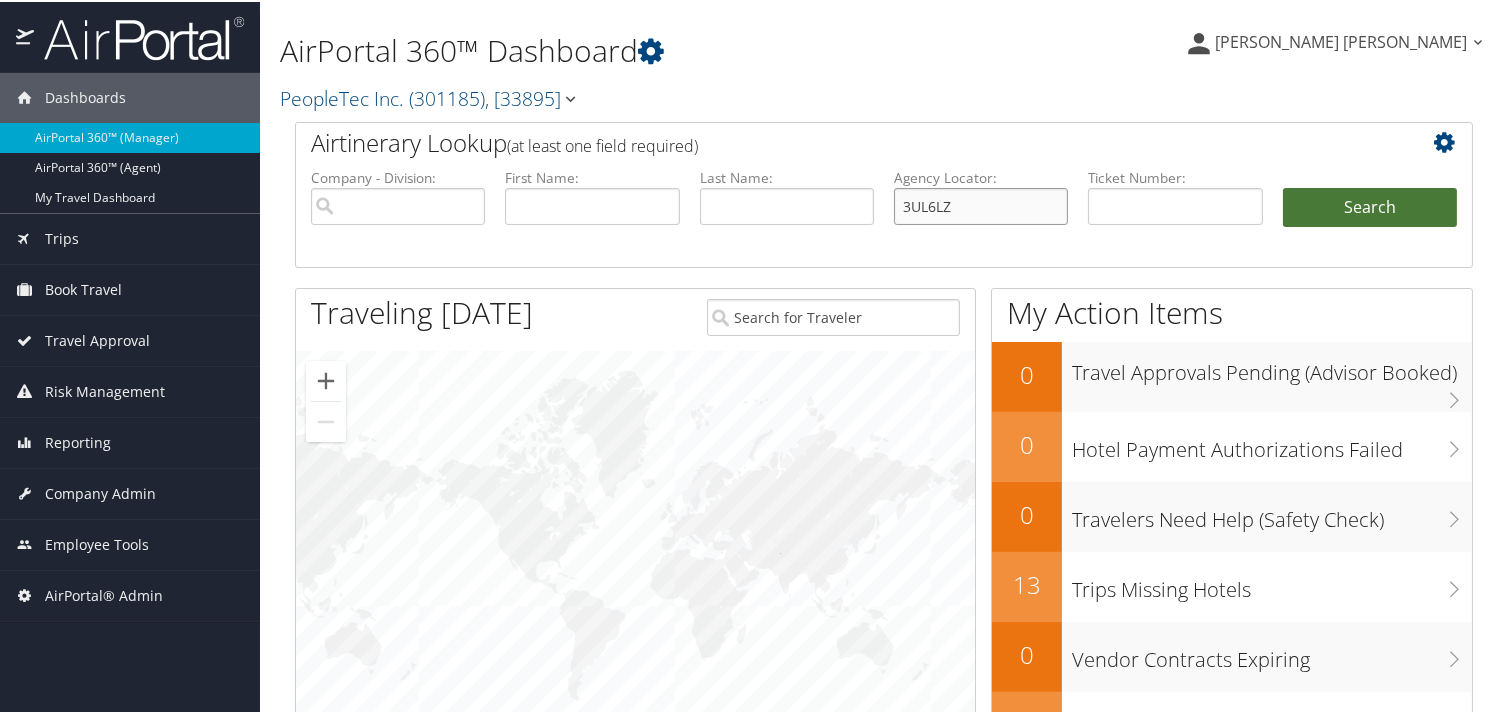 type on "3UL6LZ" 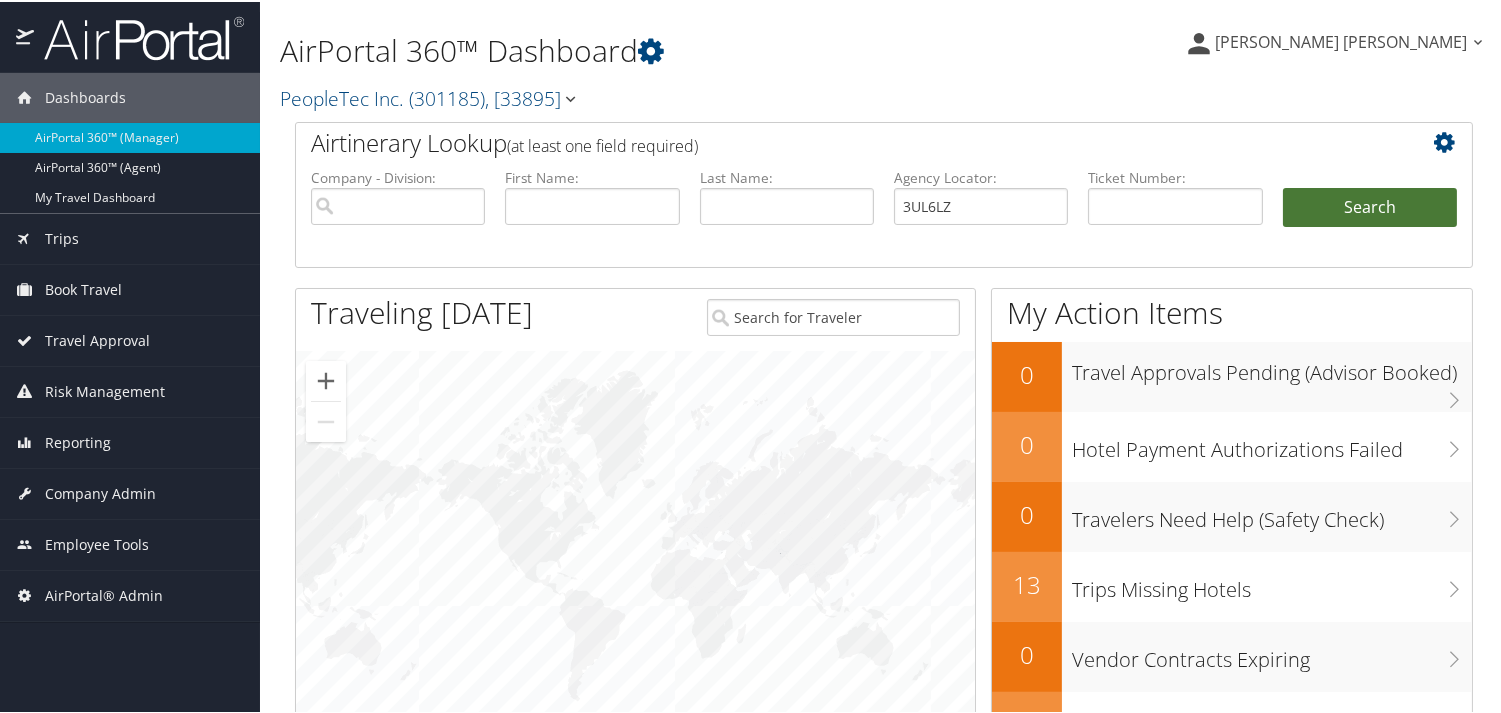 click on "Search" at bounding box center (1370, 206) 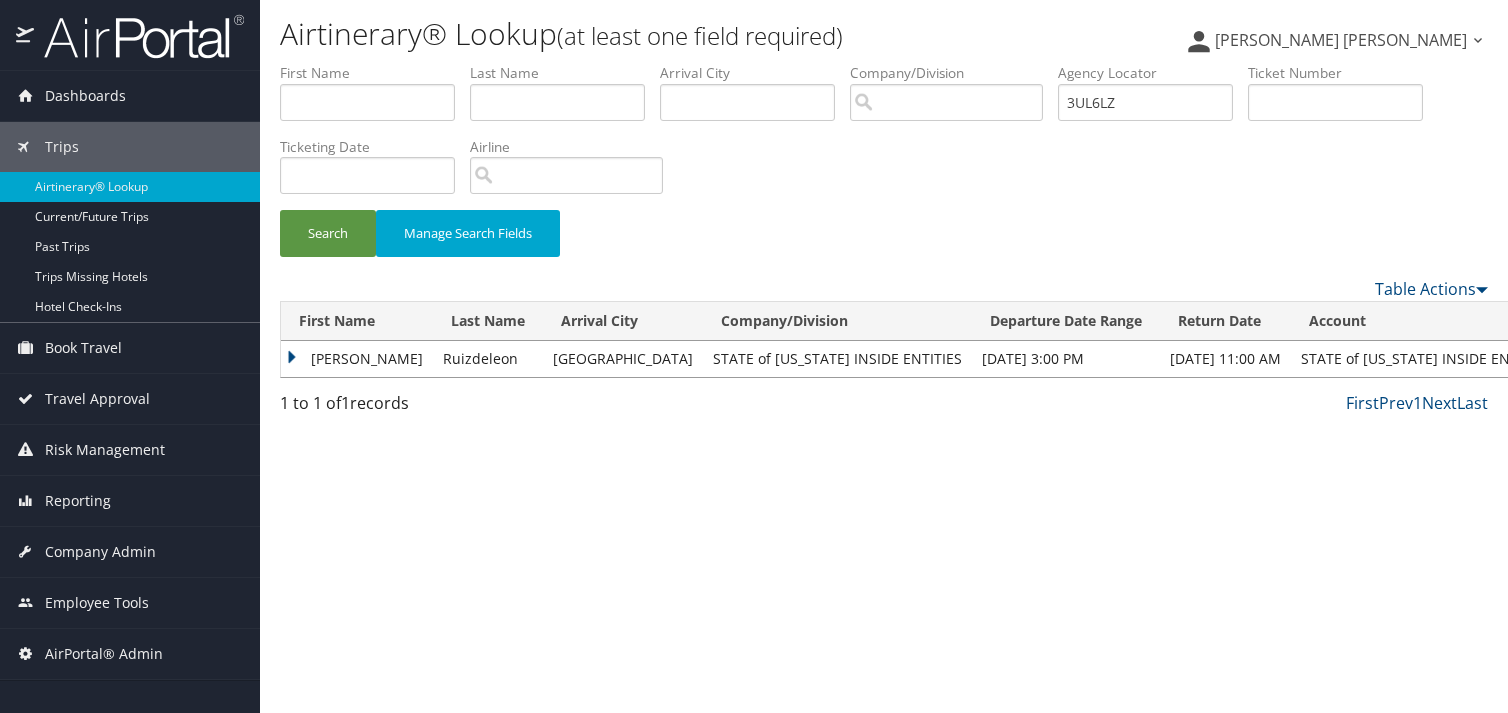 scroll, scrollTop: 0, scrollLeft: 0, axis: both 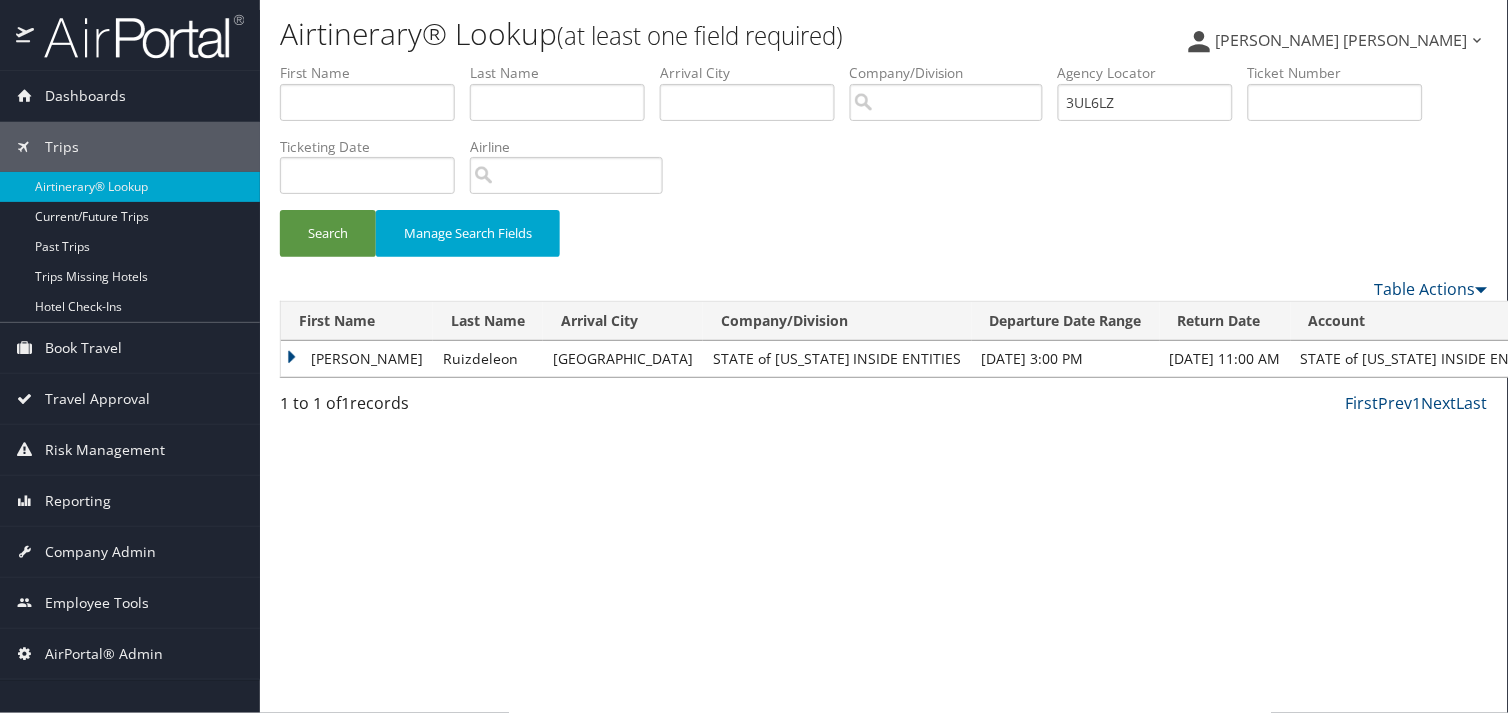 click on "[PERSON_NAME]" at bounding box center [357, 359] 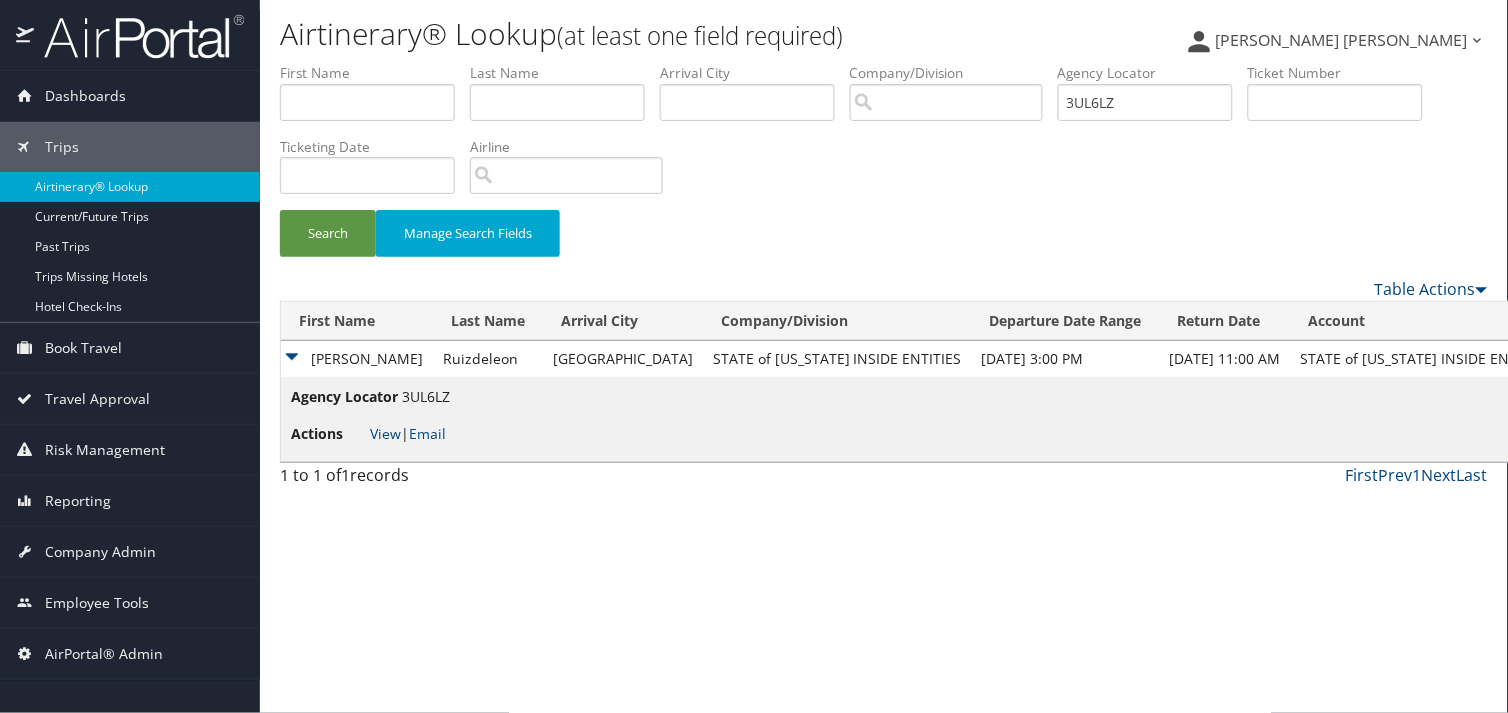 click on "3UL6LZ" at bounding box center [426, 396] 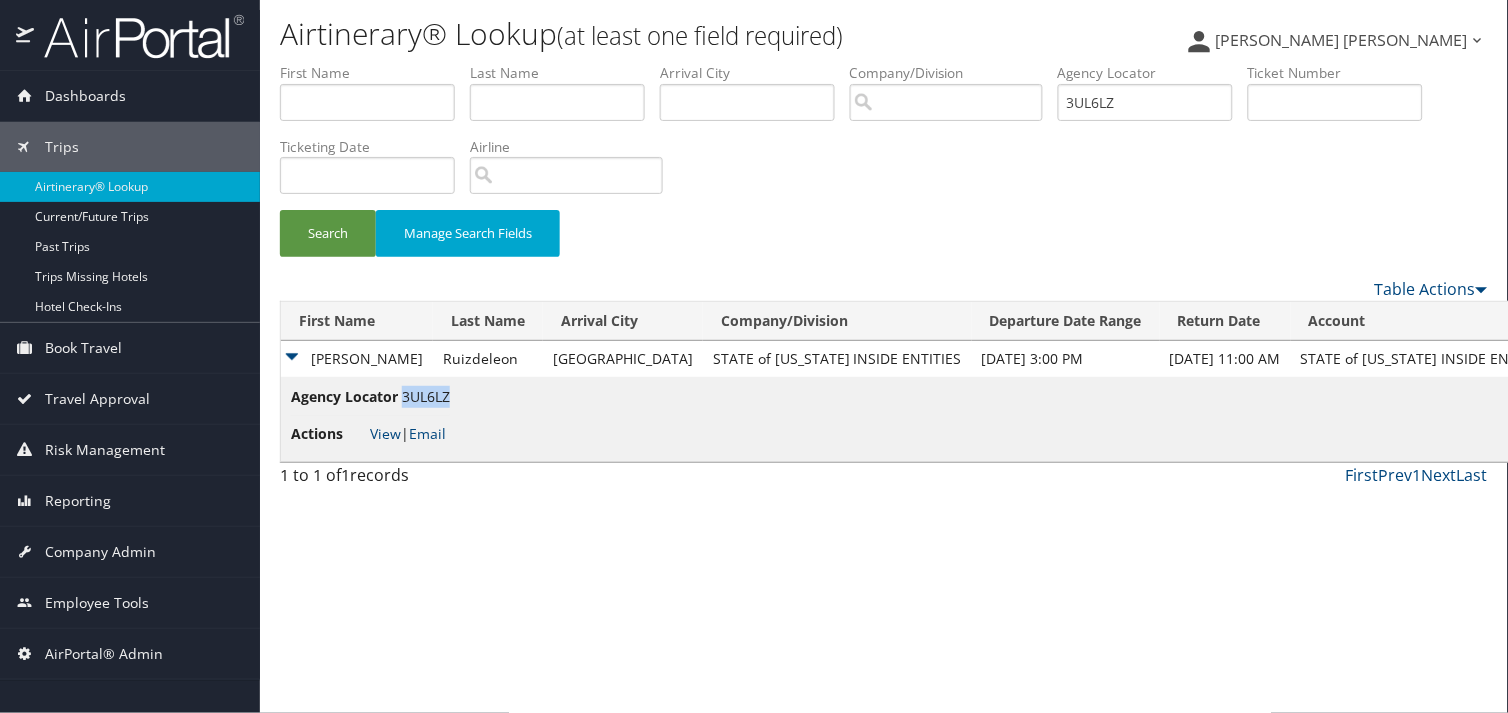 click on "3UL6LZ" at bounding box center (426, 396) 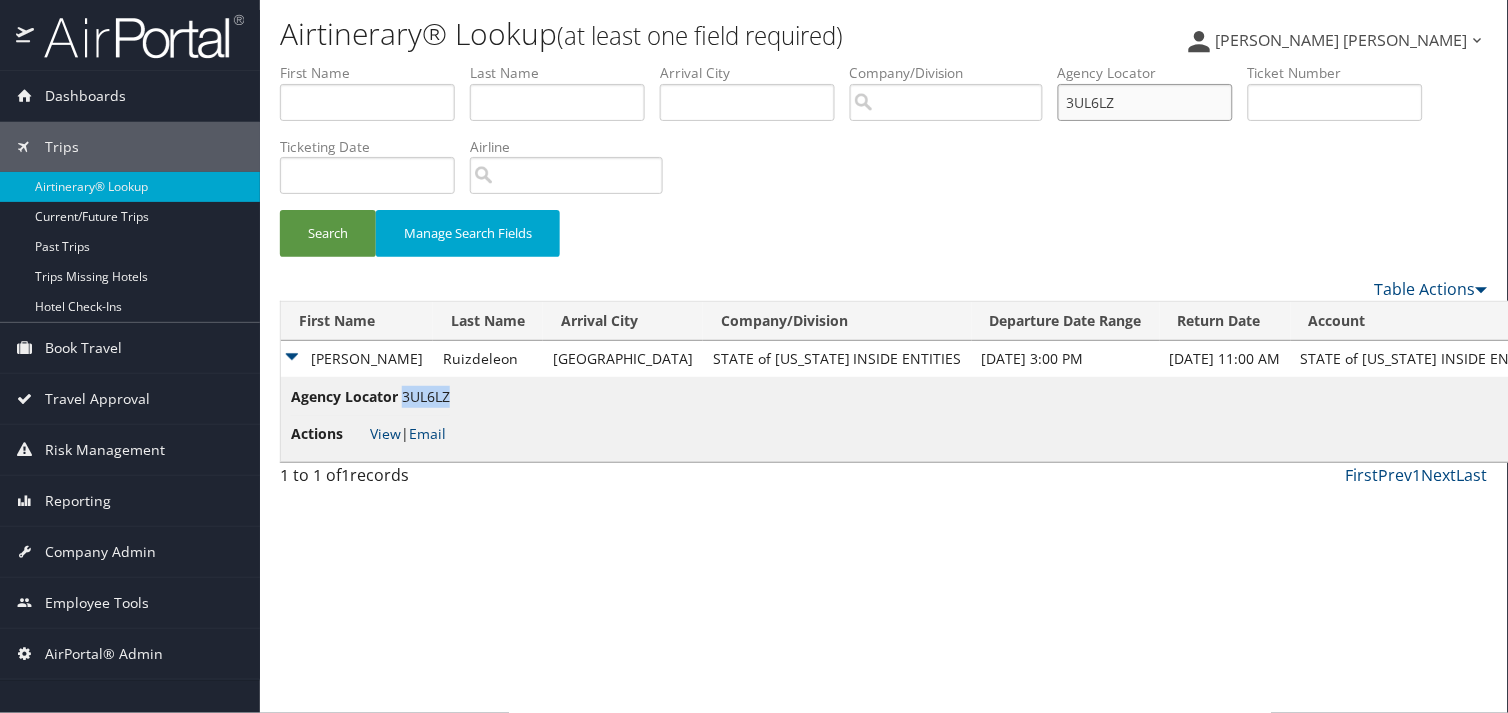 click on "First Name Last Name Departure City Arrival City Company/Division Airport/City Code Departure Date Range Agency Locator 3UL6LZ Ticket Number Ticketing Date Invoice Number Flight Number Agent Name Air Confirmation Hotel Confirmation Credit Card - Last 4 Digits Airline Car Rental Chain Hotel Chain Rail Vendor Authorization Billable Client Code Cost Center Department Explanation Manager ID Project Purpose Region Traveler ID" at bounding box center [884, 63] 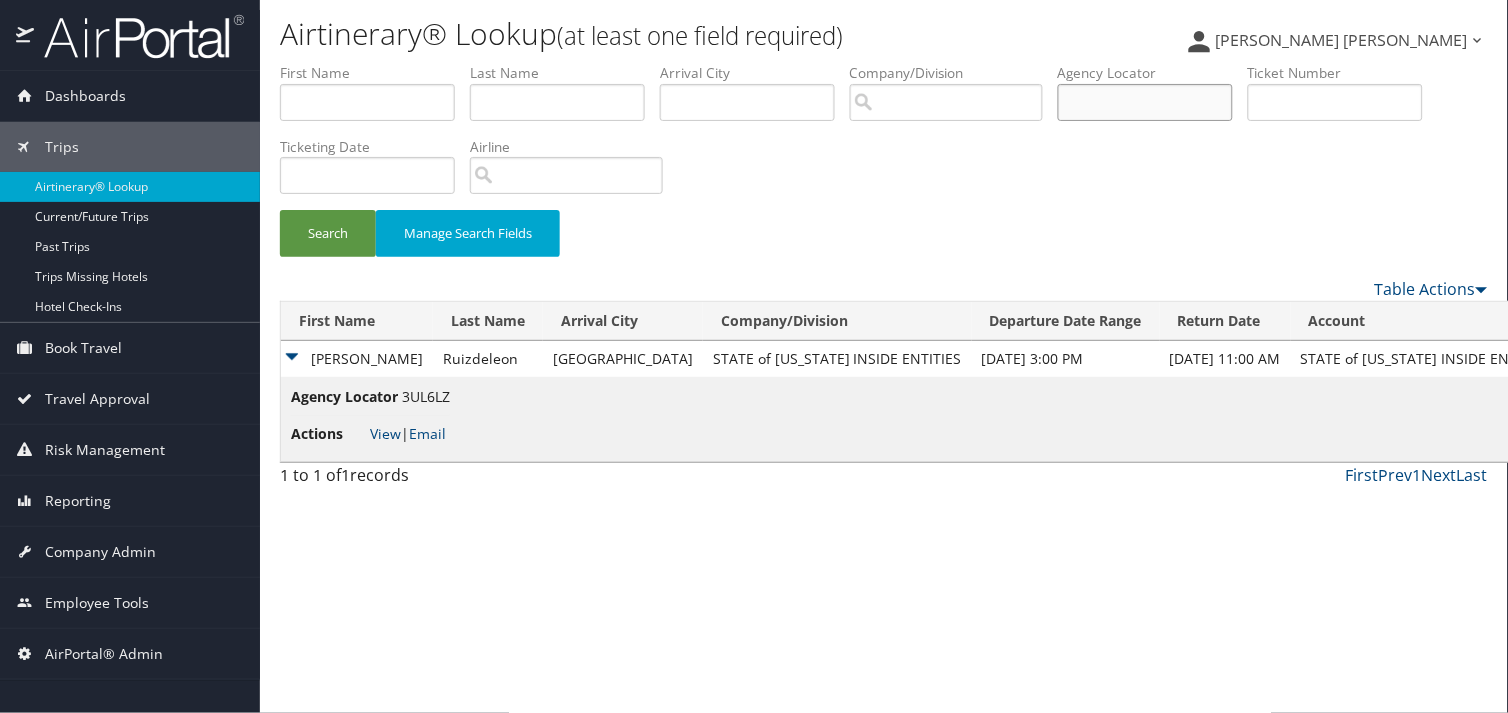 type 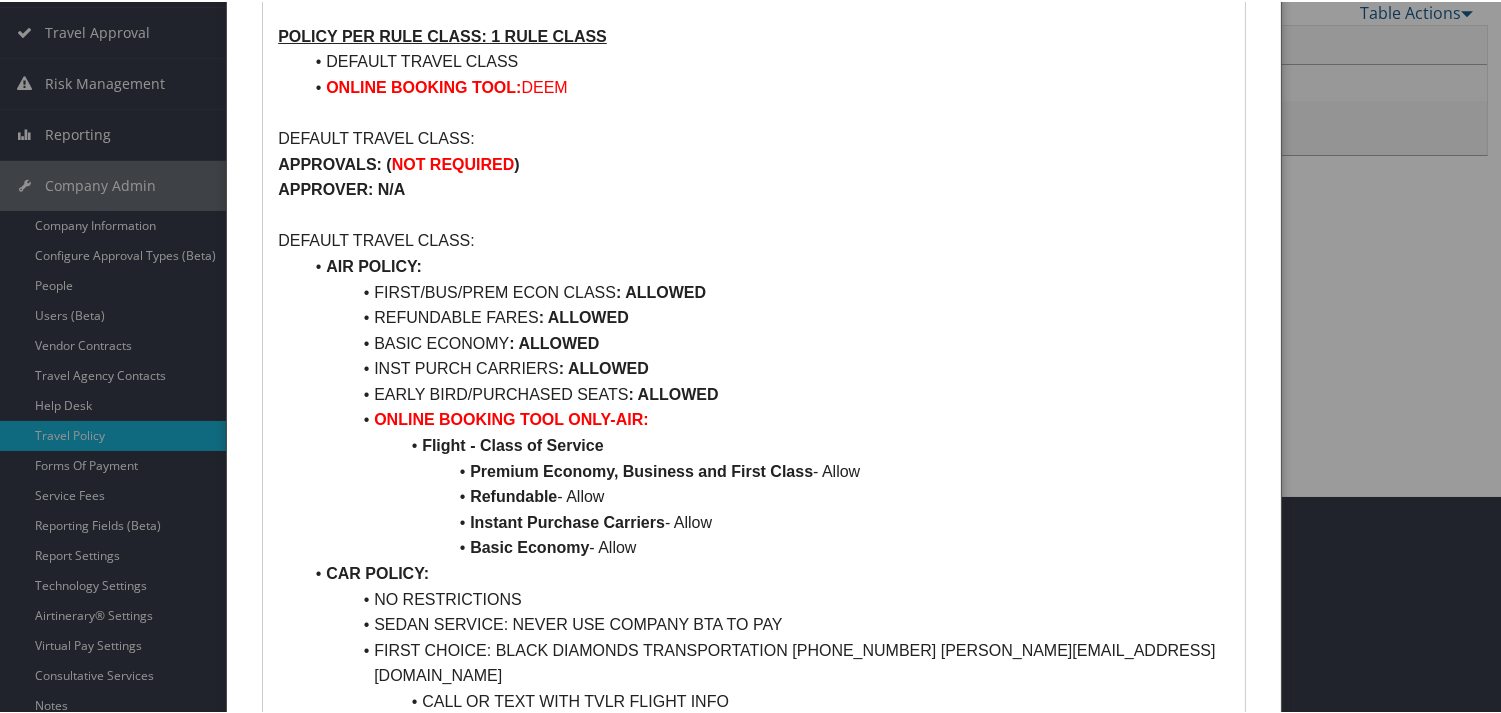 scroll, scrollTop: 115, scrollLeft: 0, axis: vertical 